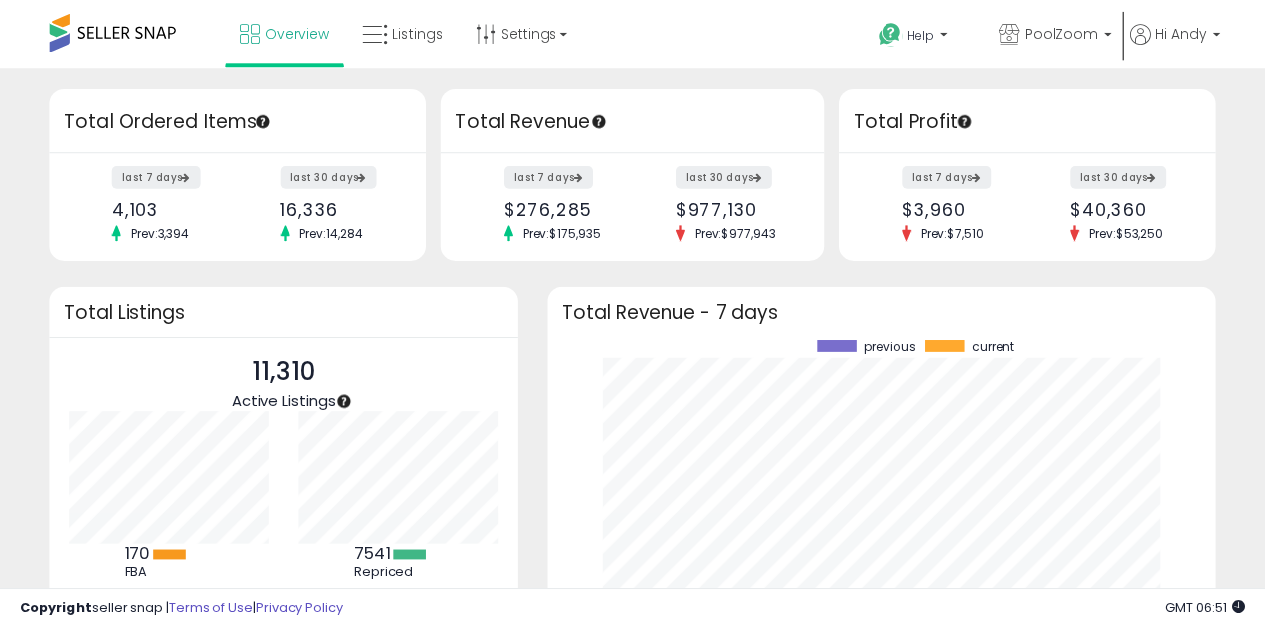 scroll, scrollTop: 0, scrollLeft: 0, axis: both 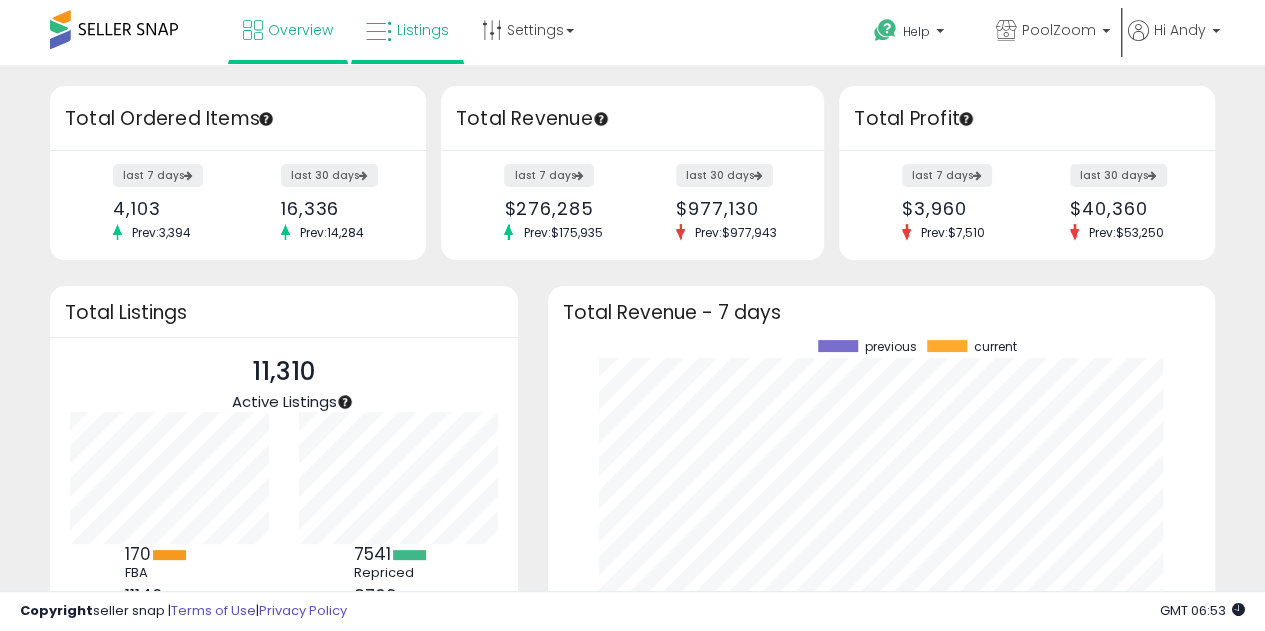 click on "Listings" at bounding box center (423, 30) 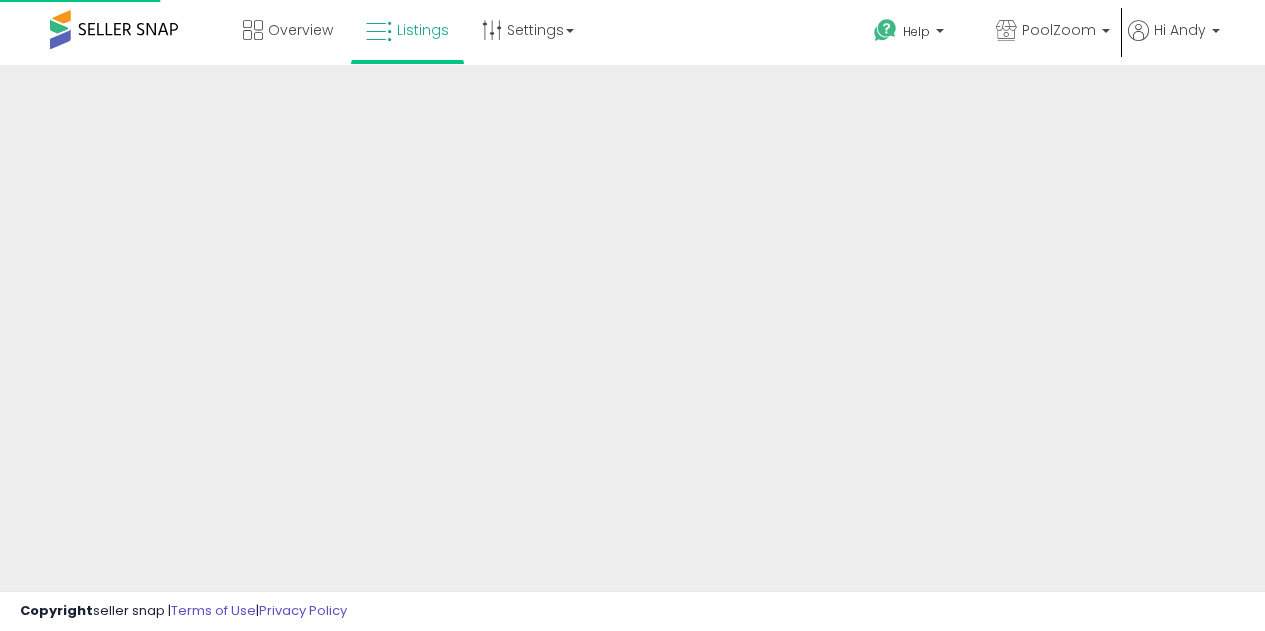 scroll, scrollTop: 0, scrollLeft: 0, axis: both 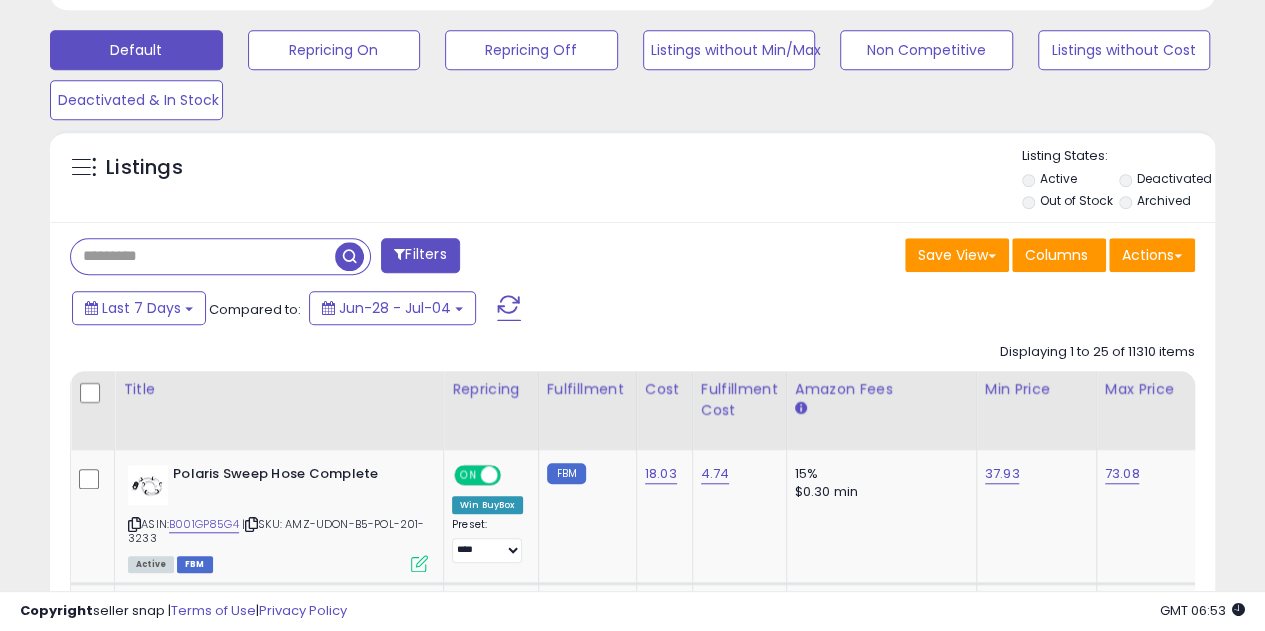 paste on "**********" 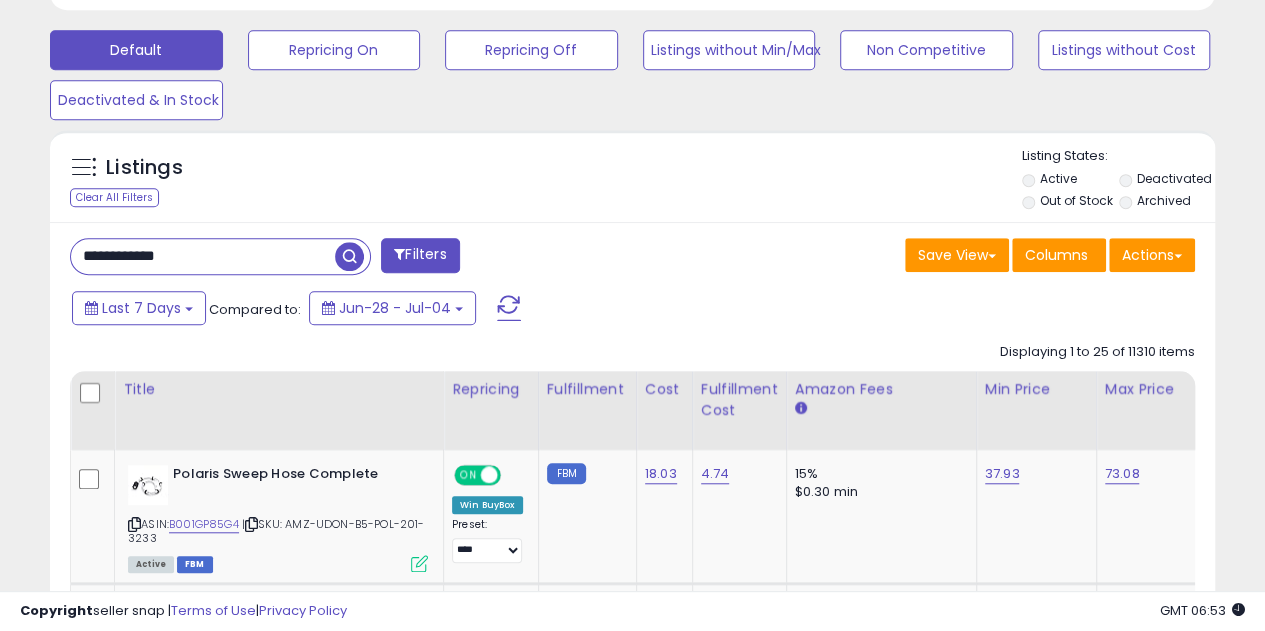 type on "**********" 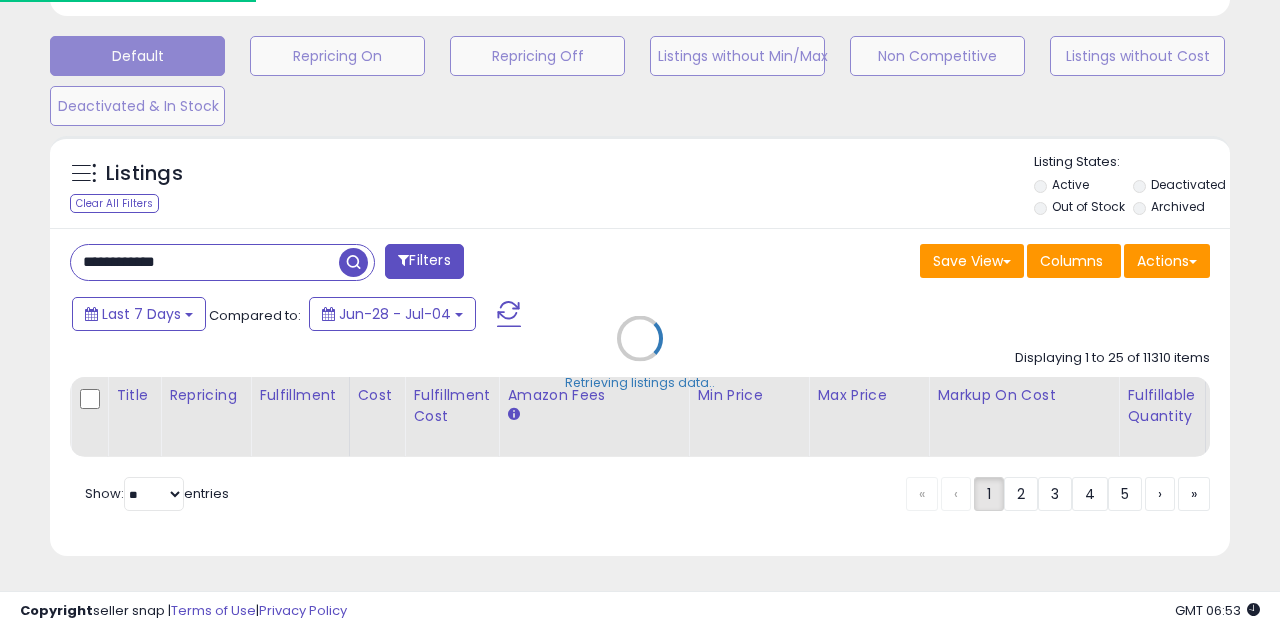 scroll, scrollTop: 999590, scrollLeft: 999317, axis: both 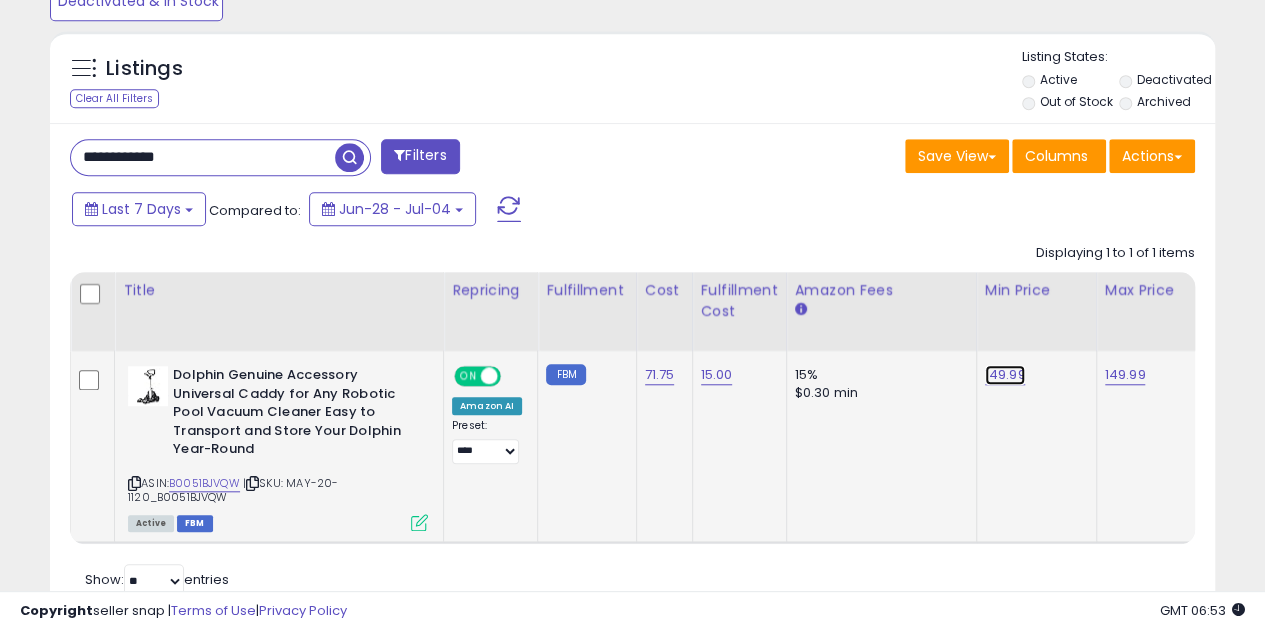 click on "149.99" at bounding box center (1005, 375) 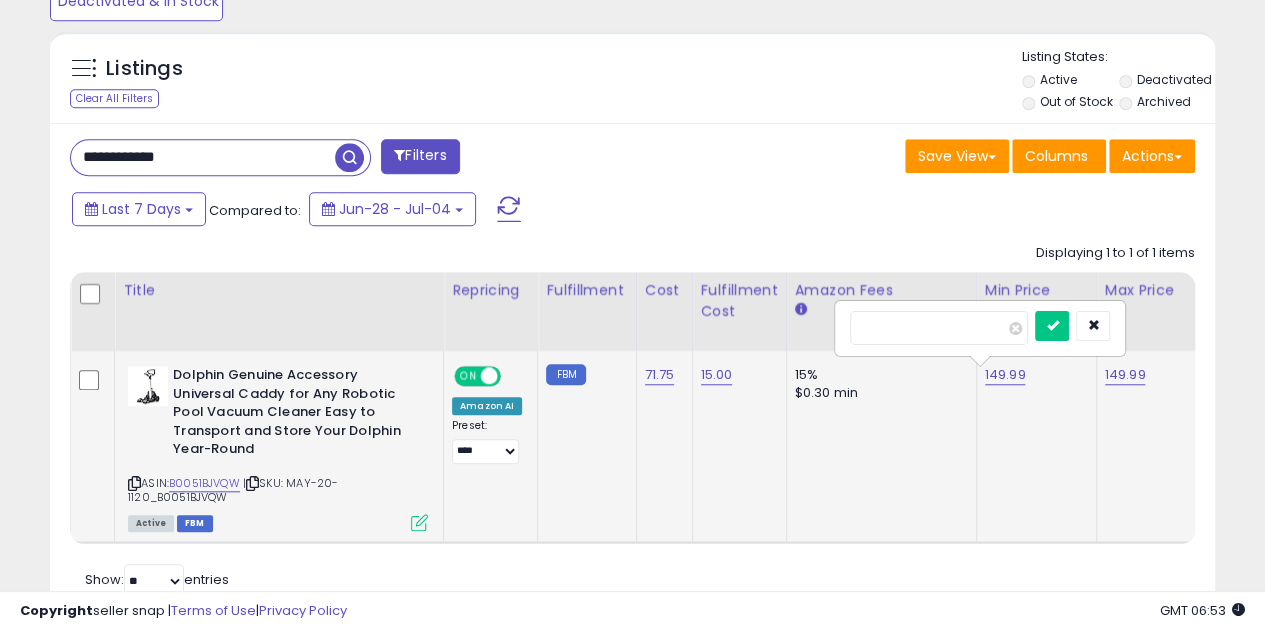 scroll, scrollTop: 0, scrollLeft: 2, axis: horizontal 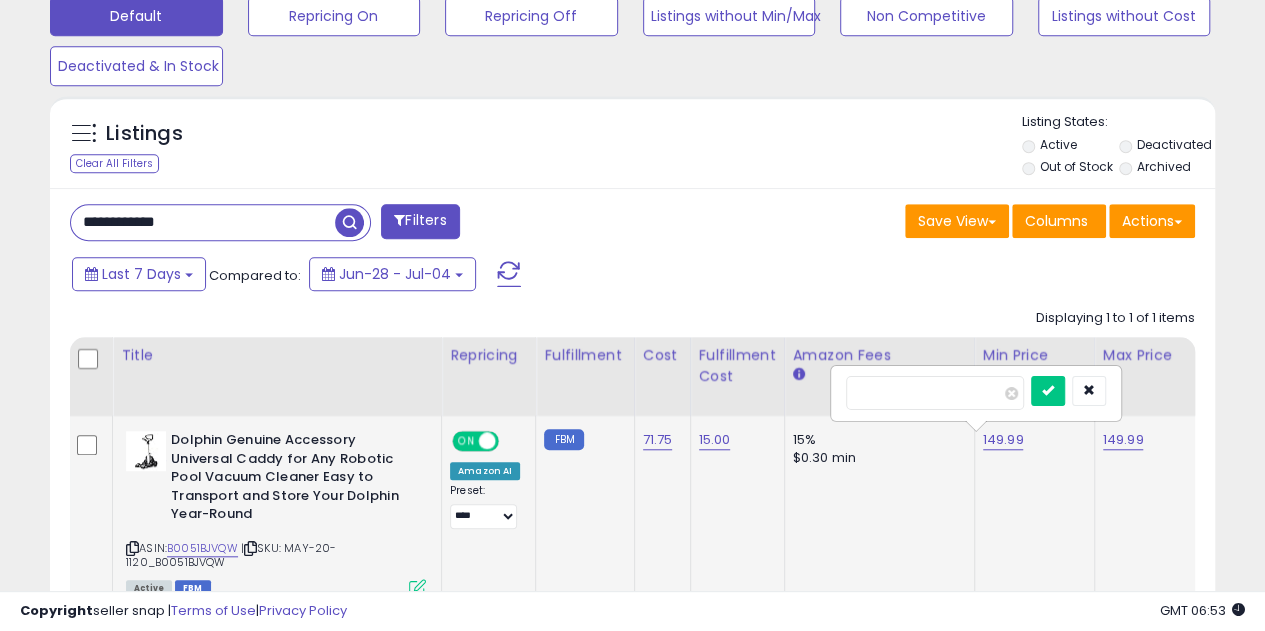 click on "******" at bounding box center [935, 393] 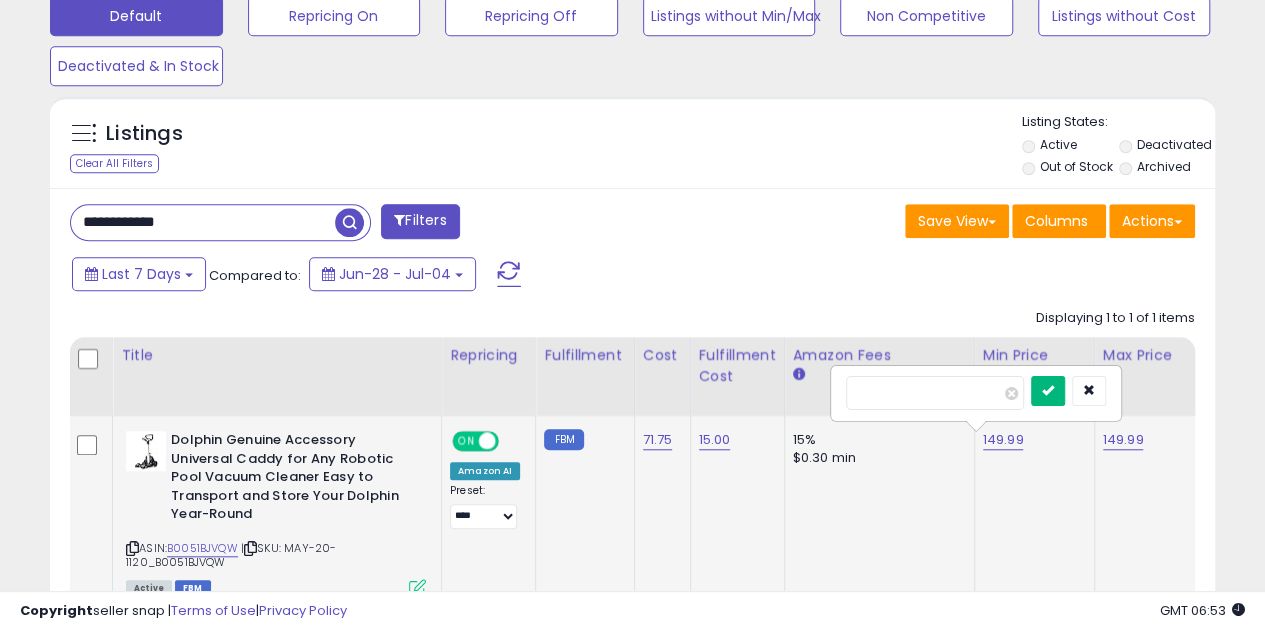 click at bounding box center (1048, 391) 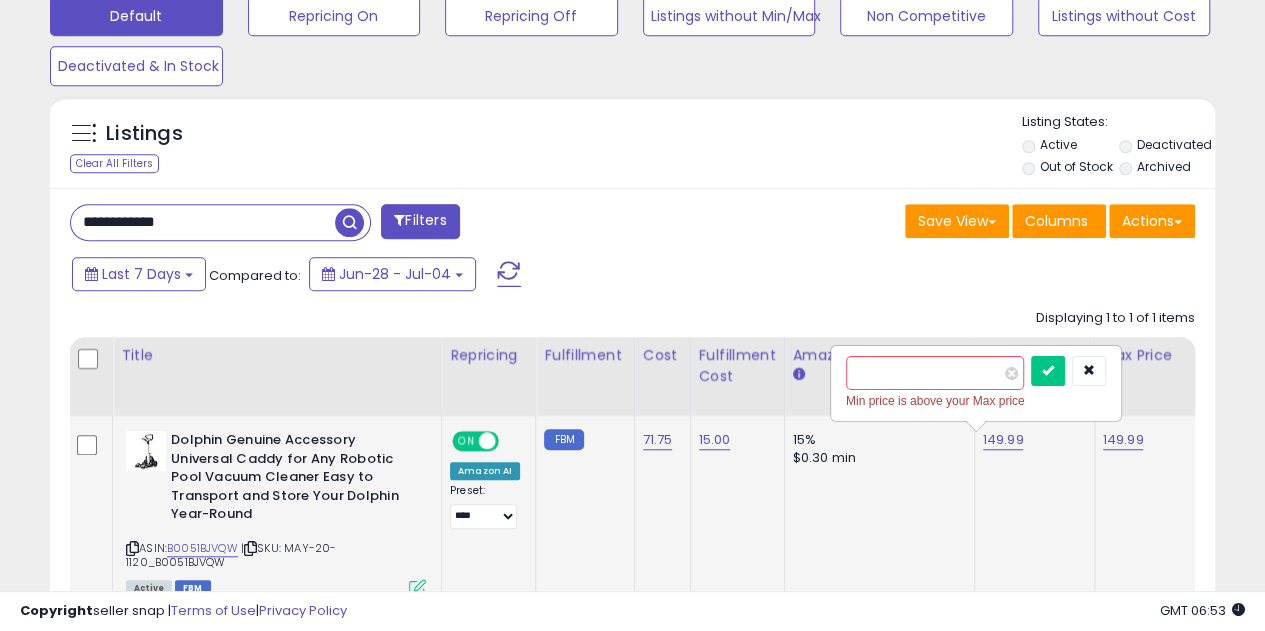 click on "149.99" at bounding box center (1123, 440) 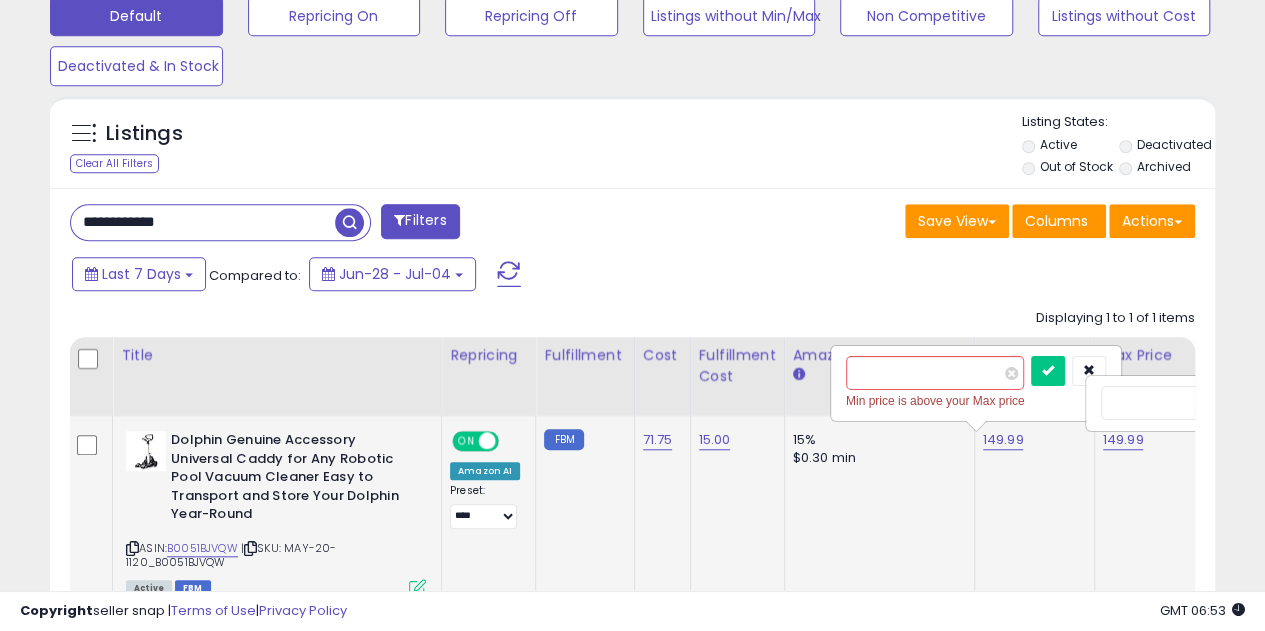 scroll, scrollTop: 0, scrollLeft: 122, axis: horizontal 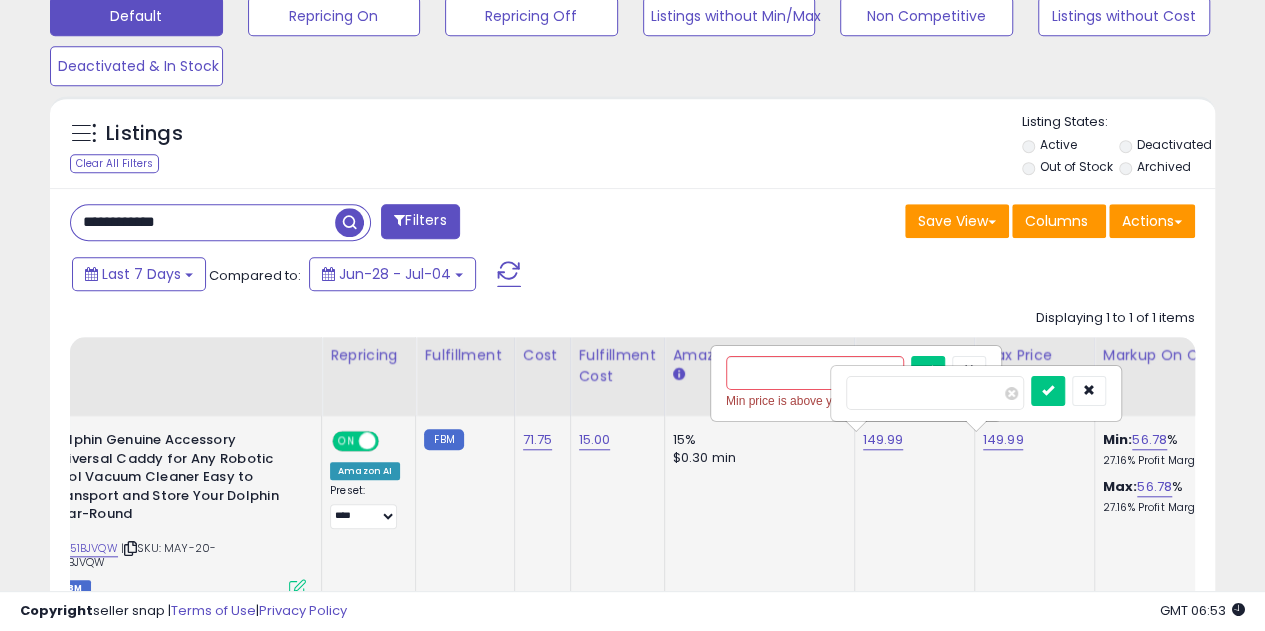 click on "******" at bounding box center [935, 393] 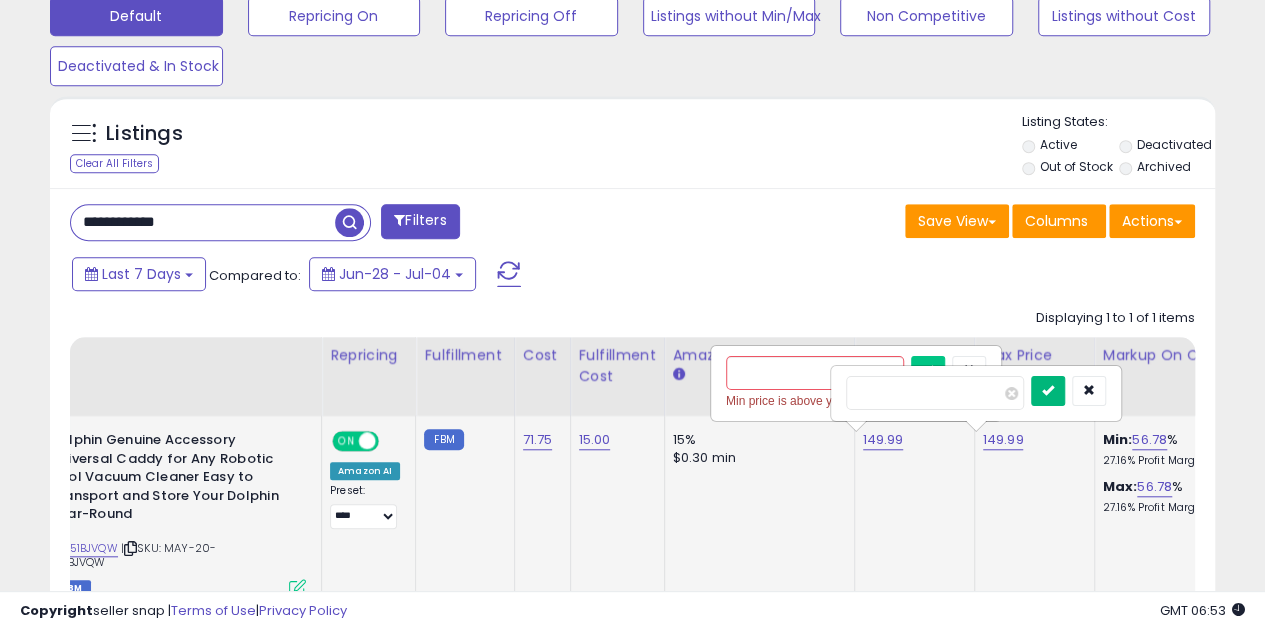 click at bounding box center (1048, 390) 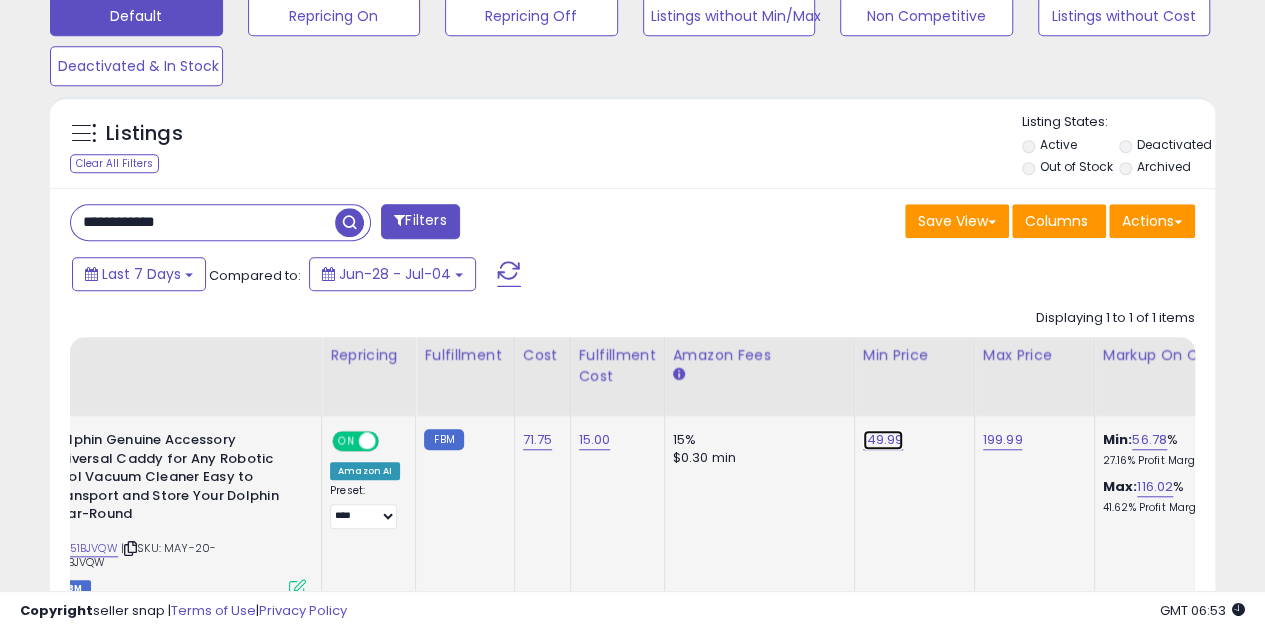 click on "149.99" at bounding box center [883, 440] 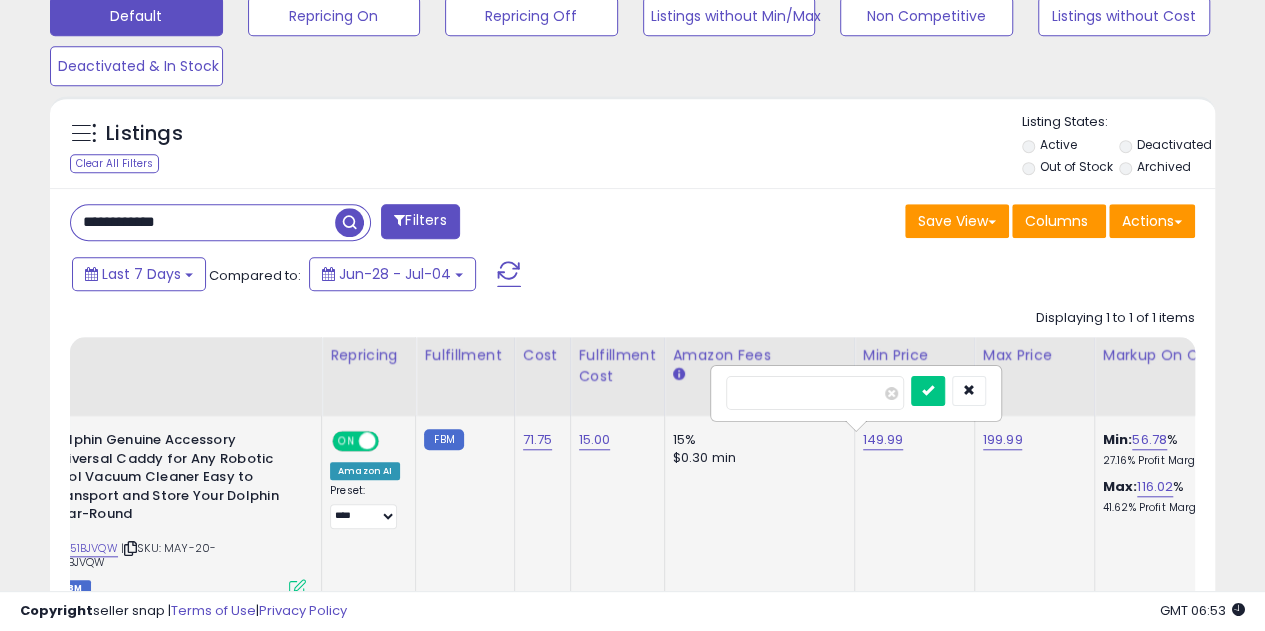 click on "******" at bounding box center [815, 393] 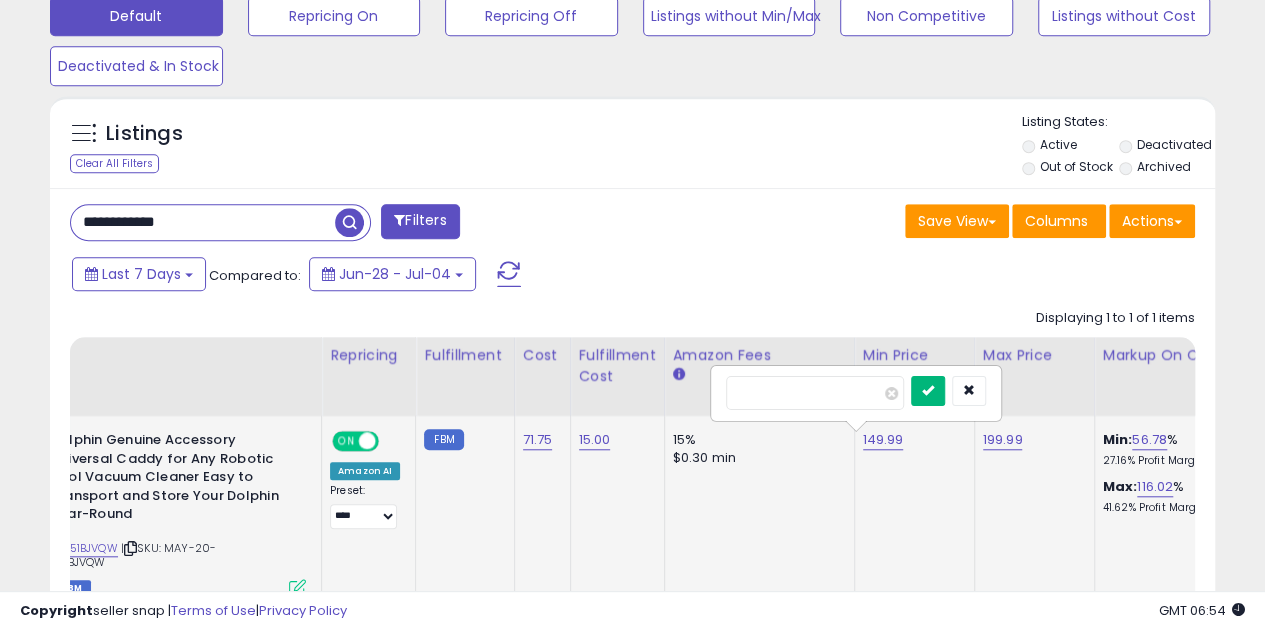 click at bounding box center (928, 390) 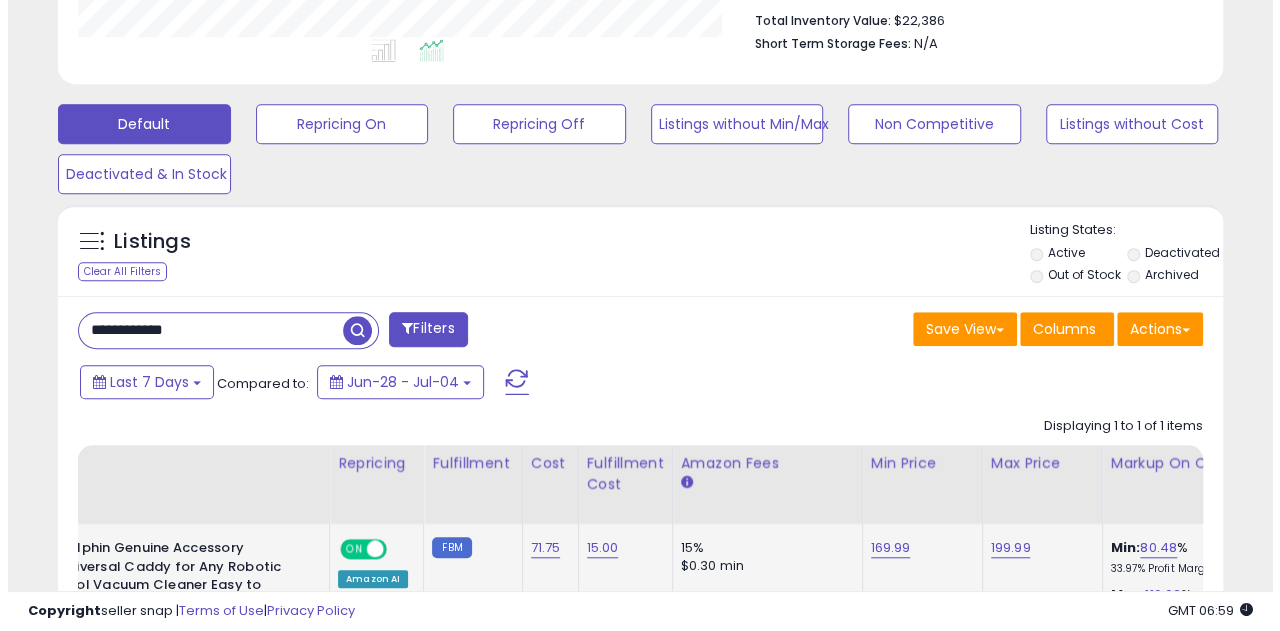 scroll, scrollTop: 532, scrollLeft: 0, axis: vertical 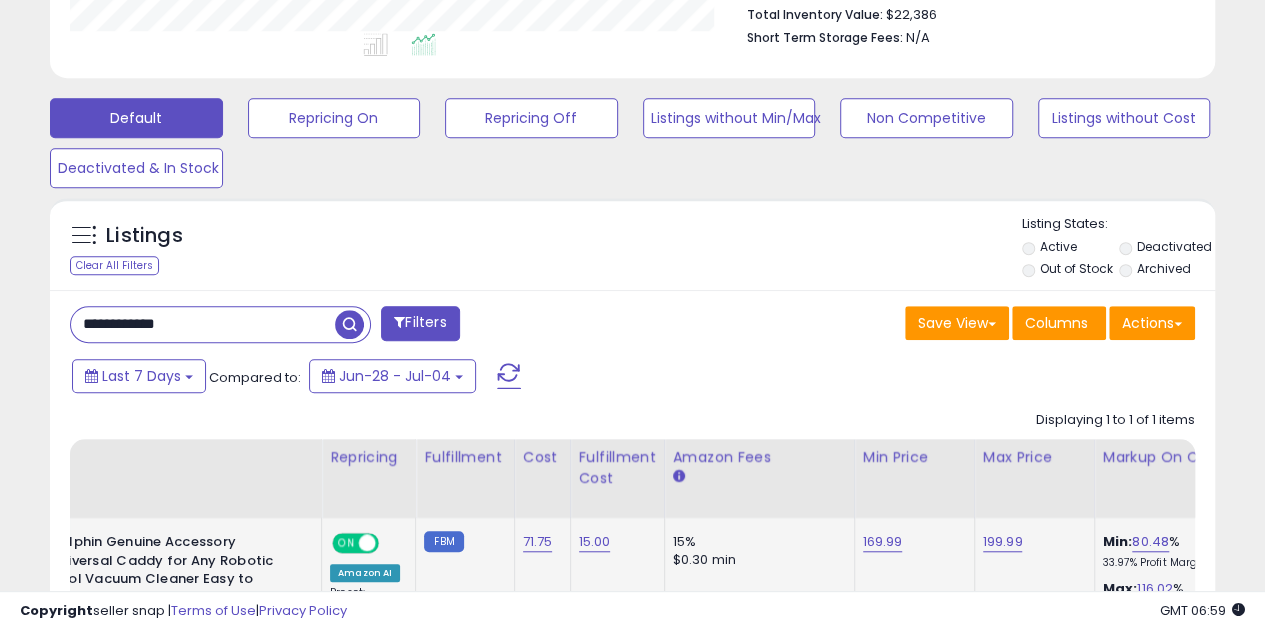 click at bounding box center (349, 324) 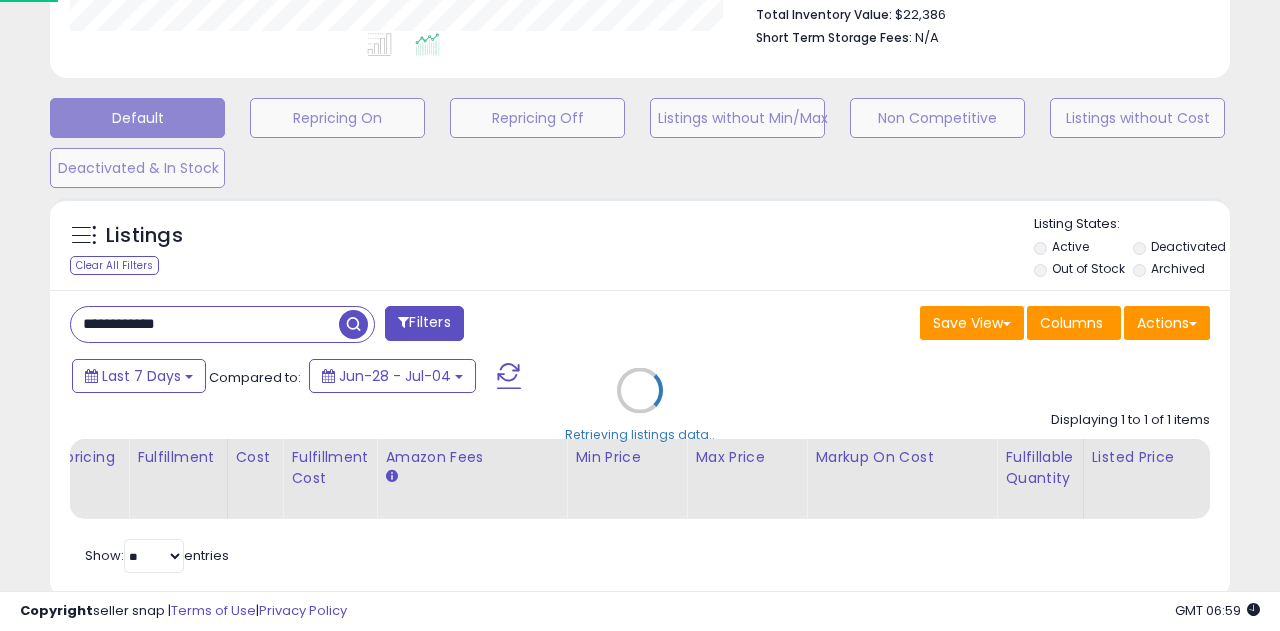 scroll, scrollTop: 999590, scrollLeft: 999317, axis: both 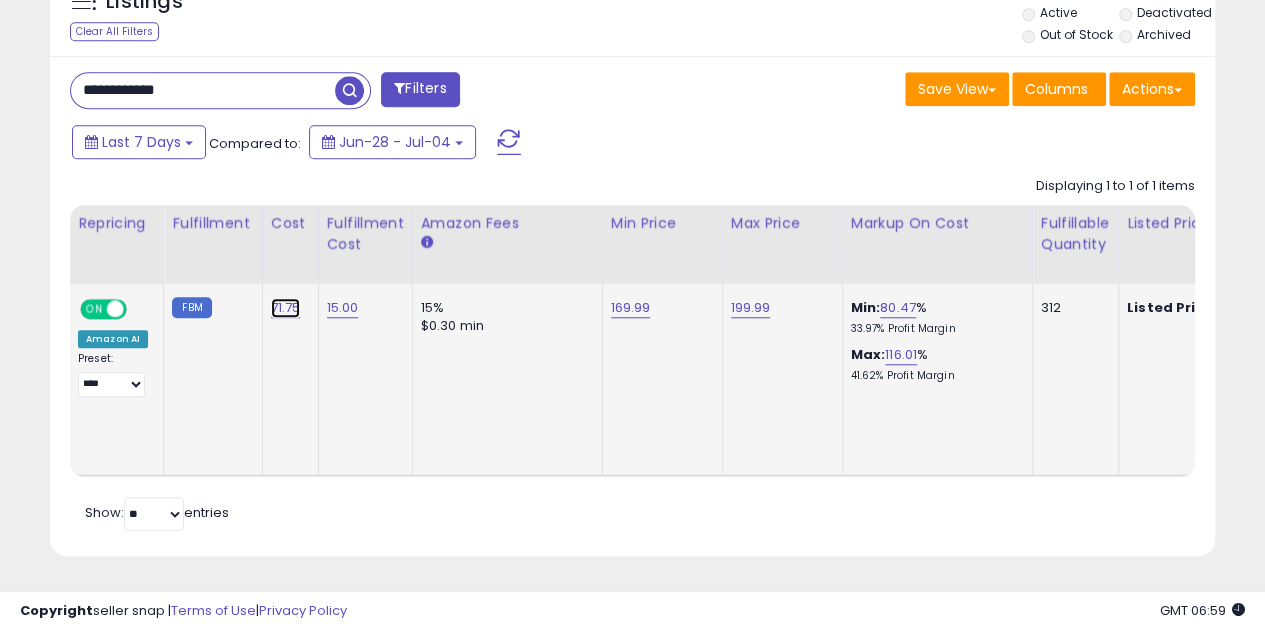 click on "71.75" at bounding box center (286, 308) 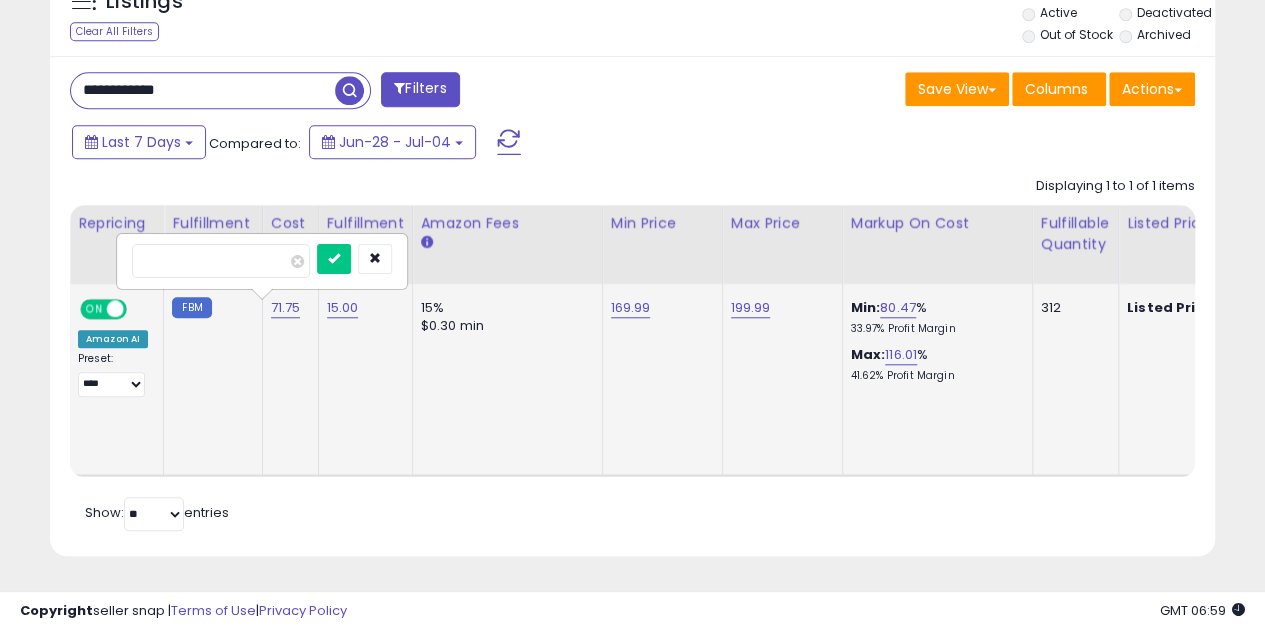 type on "*" 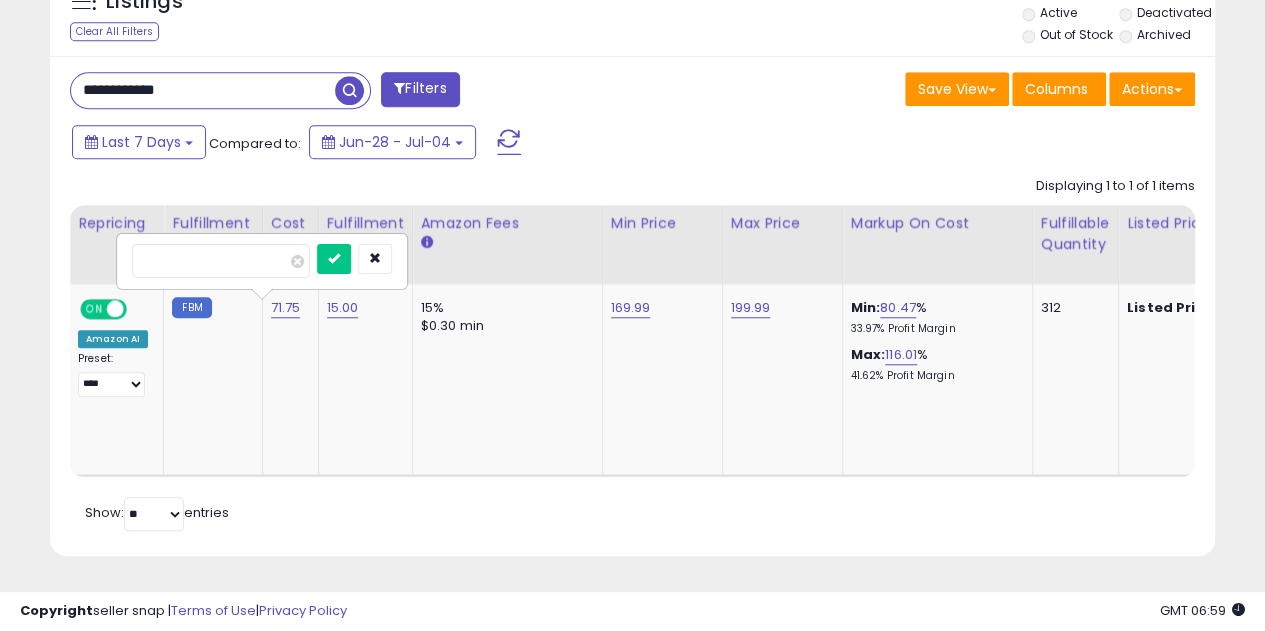 type on "***" 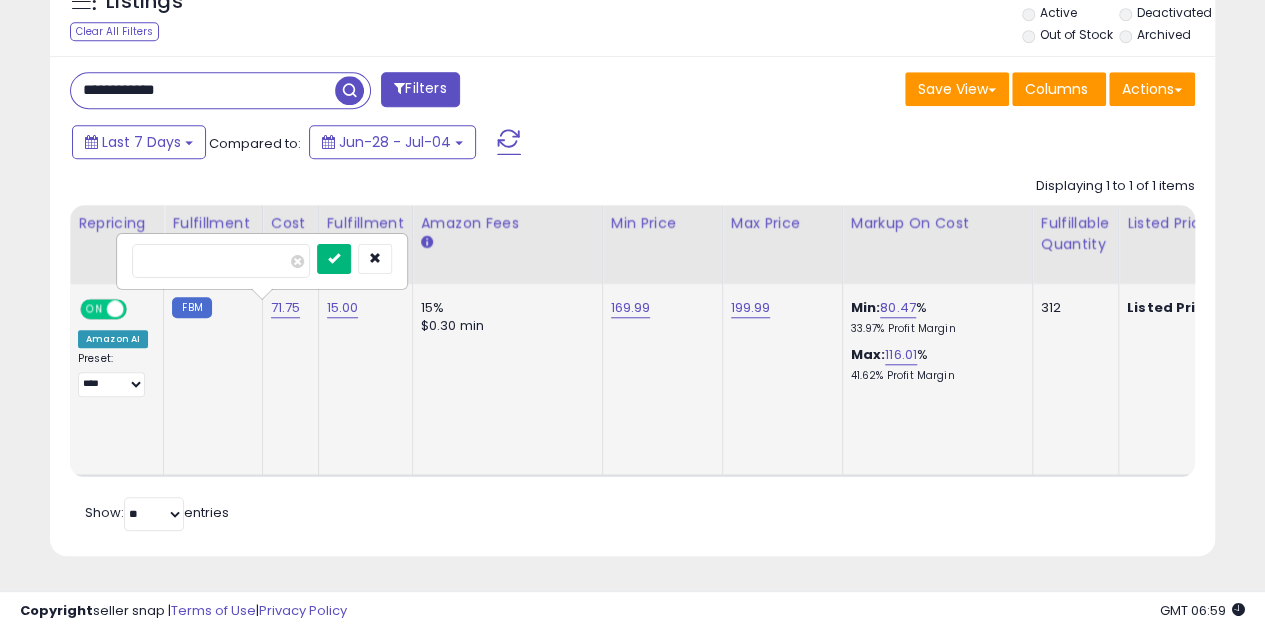 click at bounding box center (334, 259) 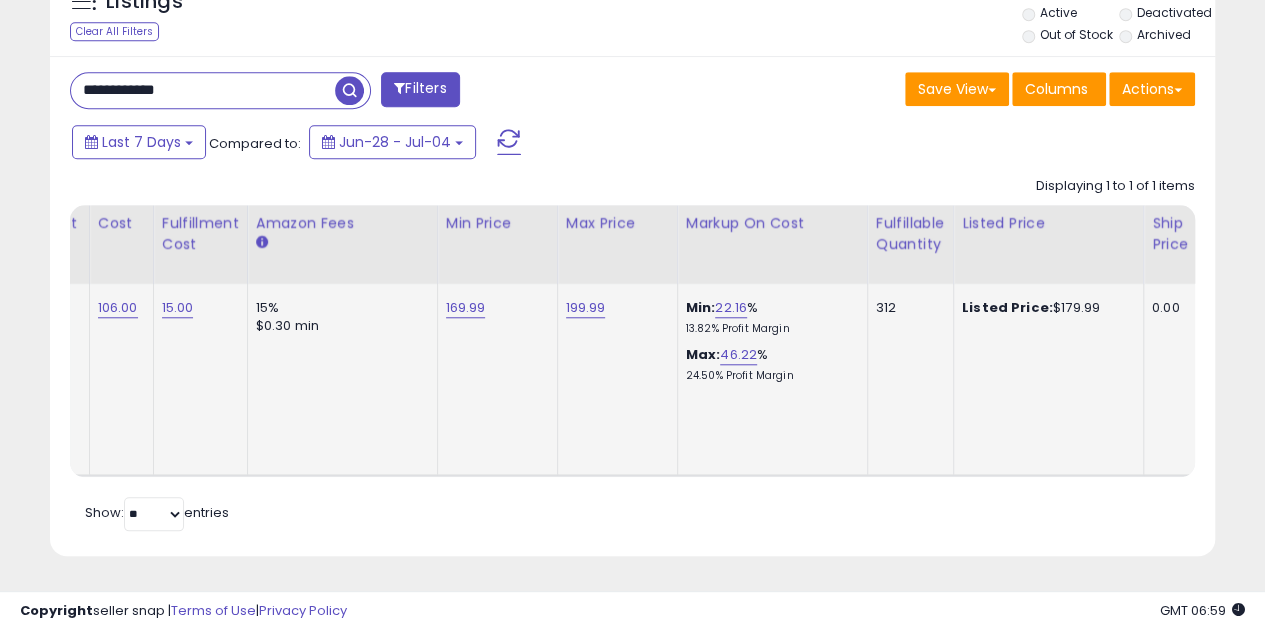 click on "199.99" 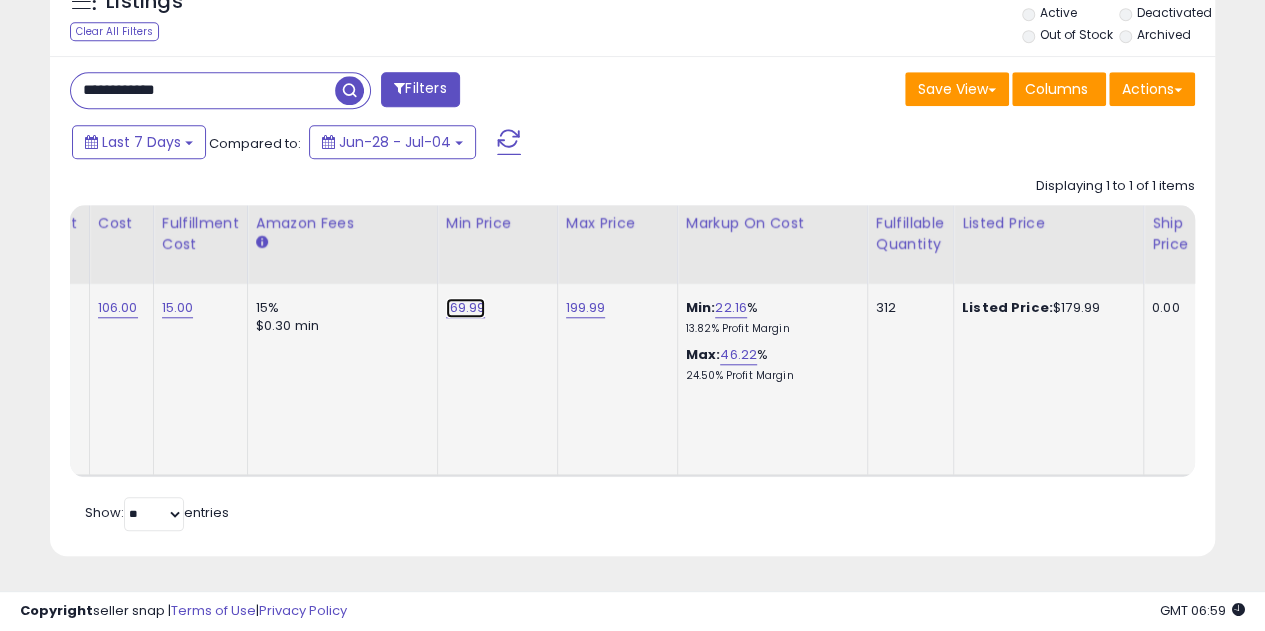 click on "169.99" at bounding box center (466, 308) 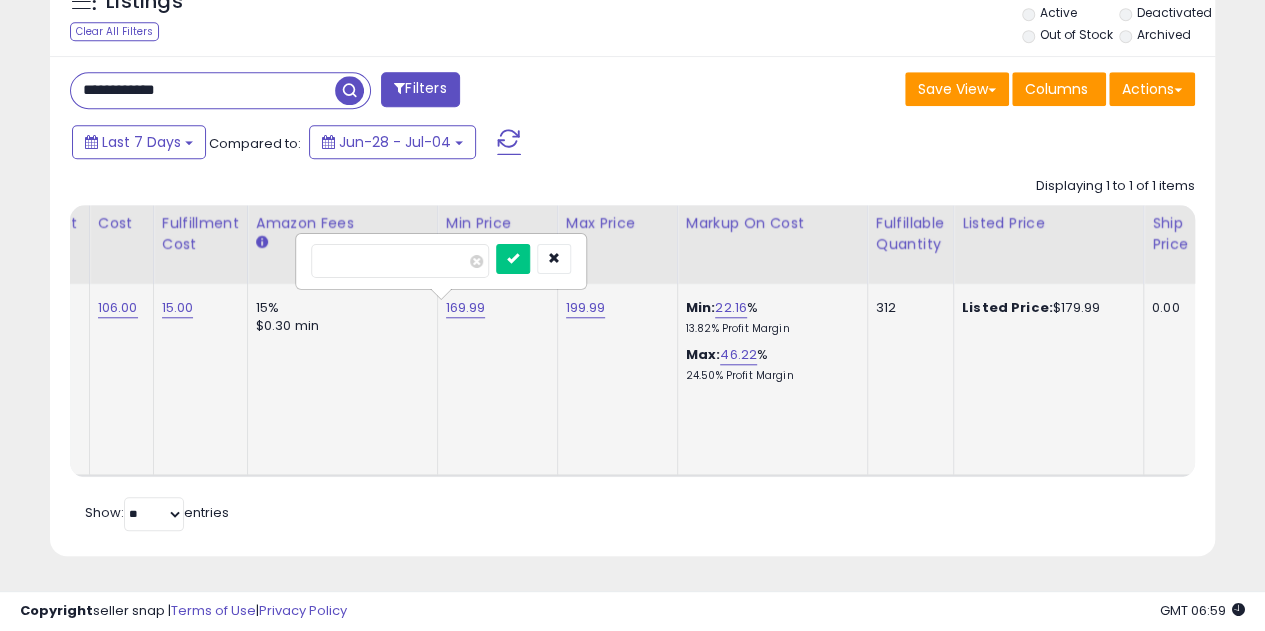 click on "******" at bounding box center [400, 261] 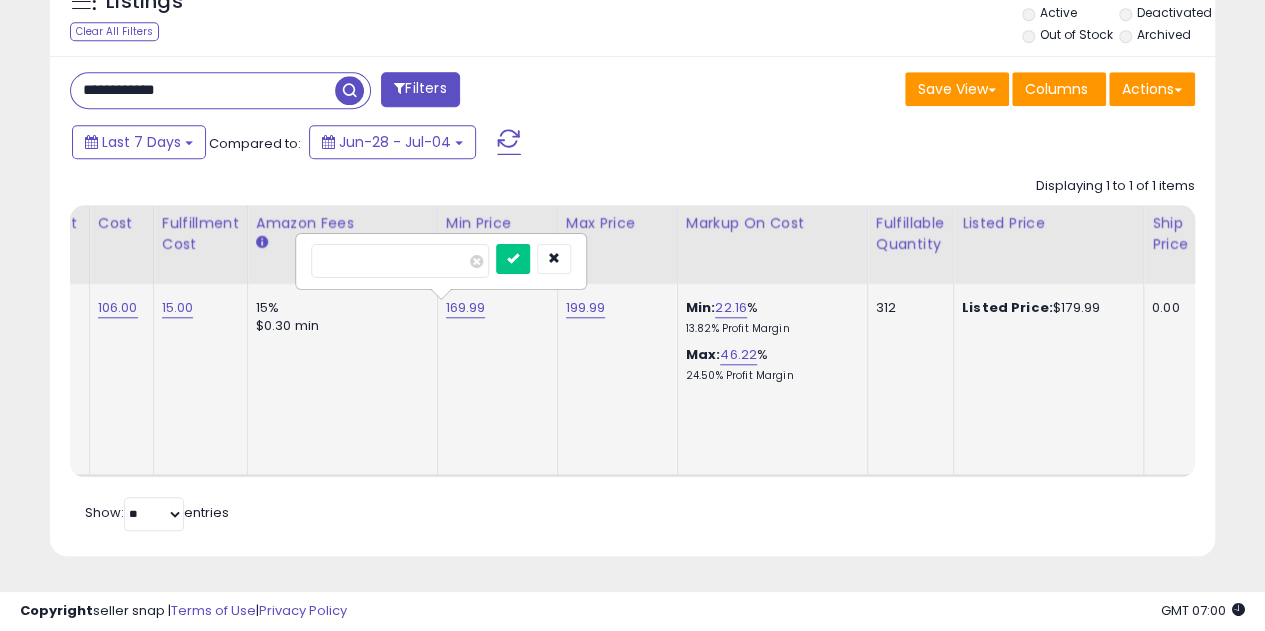 type on "******" 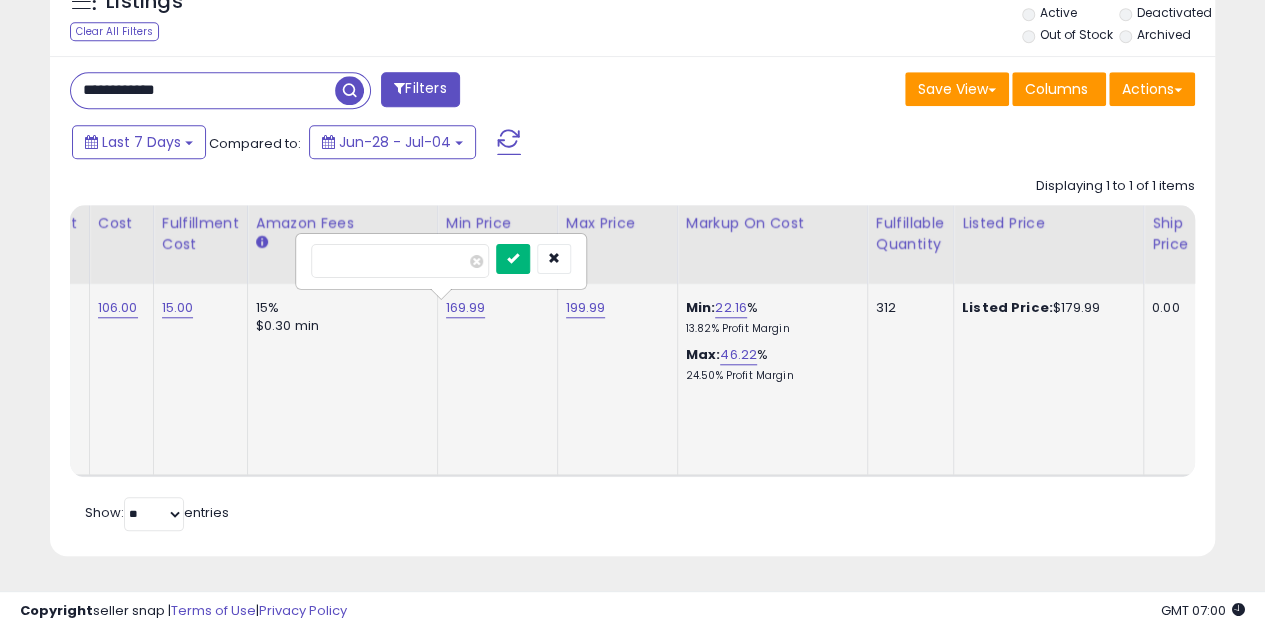 click at bounding box center (513, 259) 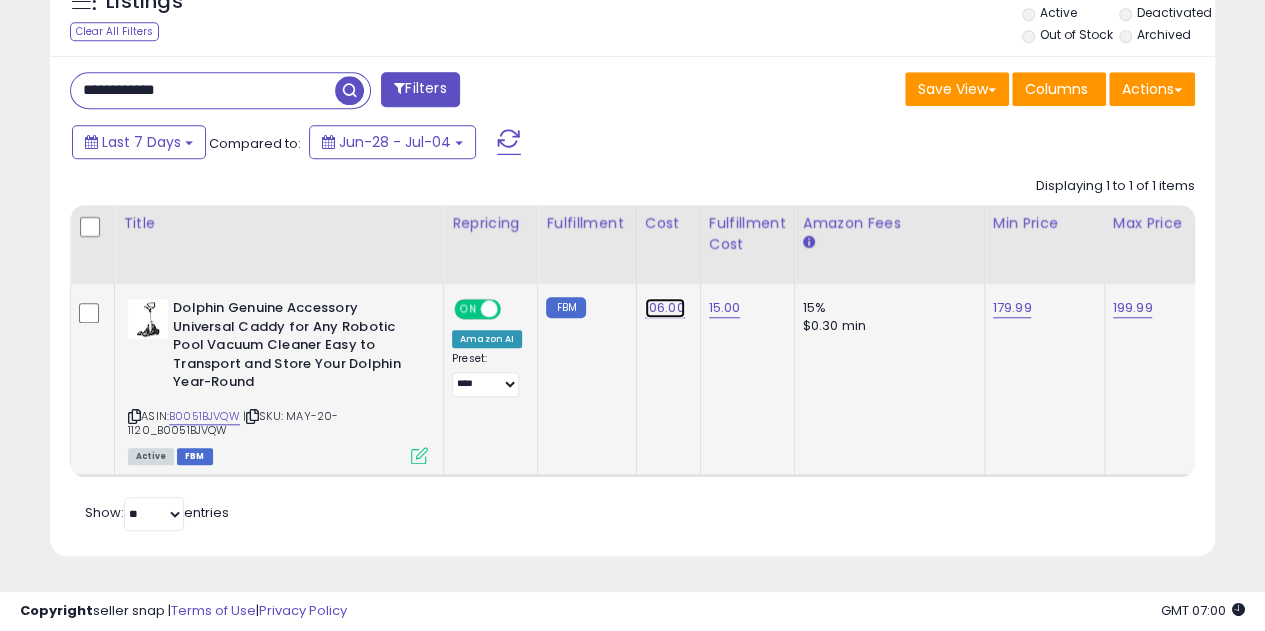 click on "106.00" at bounding box center (665, 308) 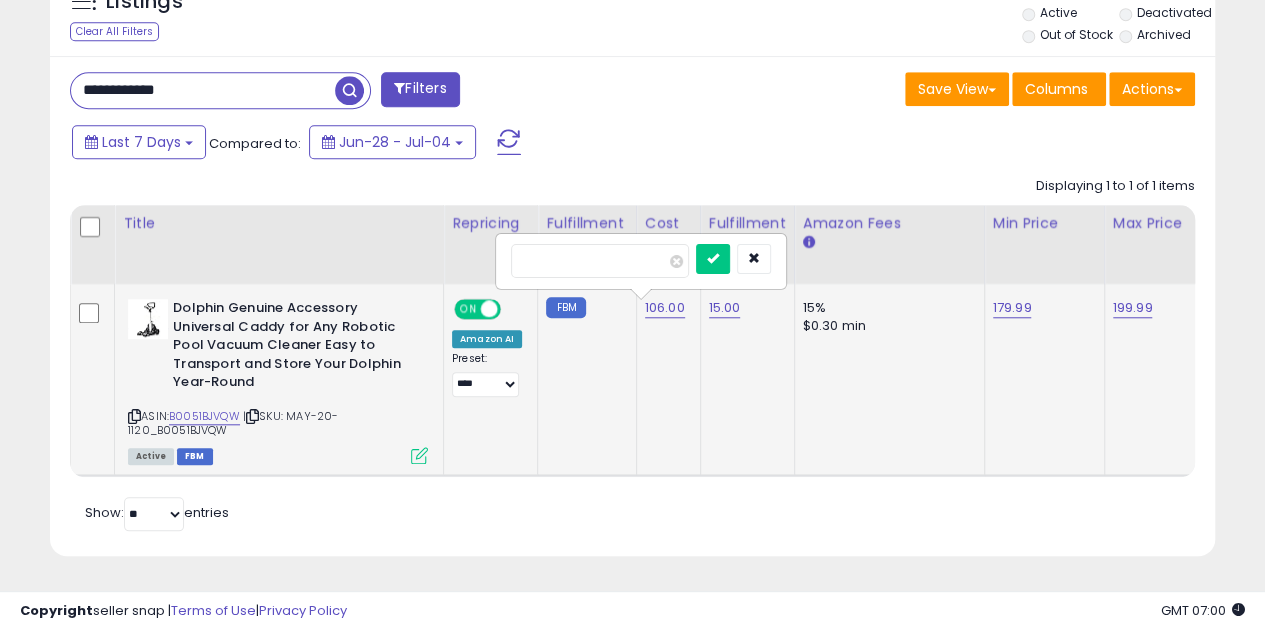 type on "*" 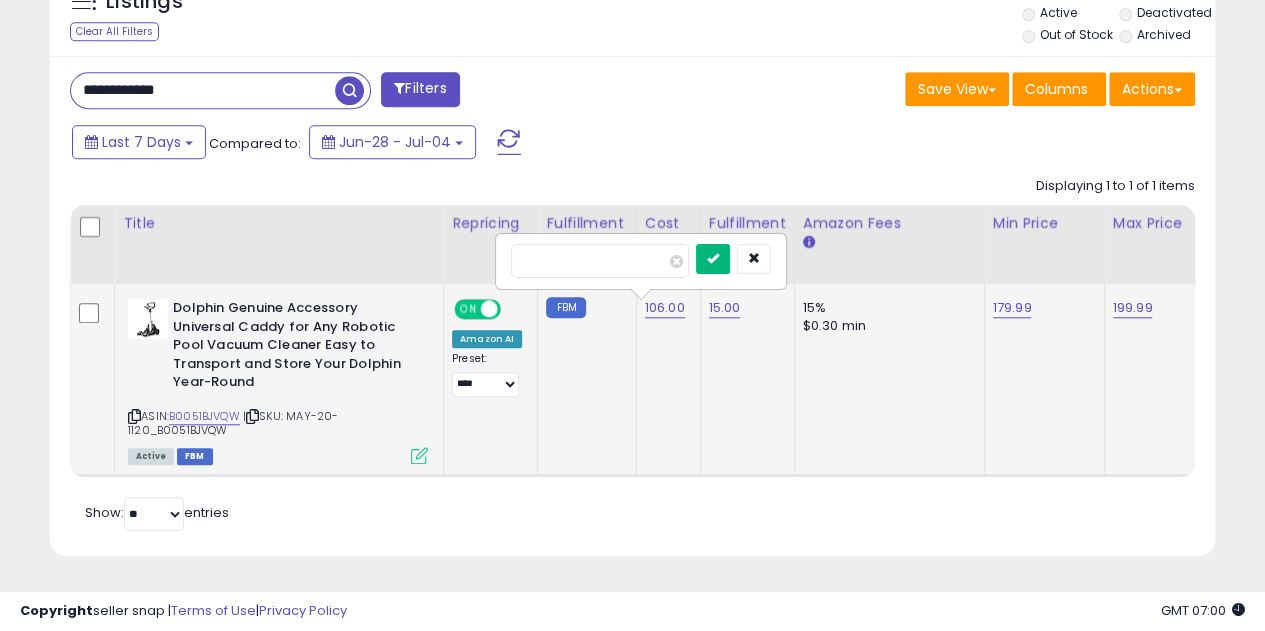 click at bounding box center [713, 259] 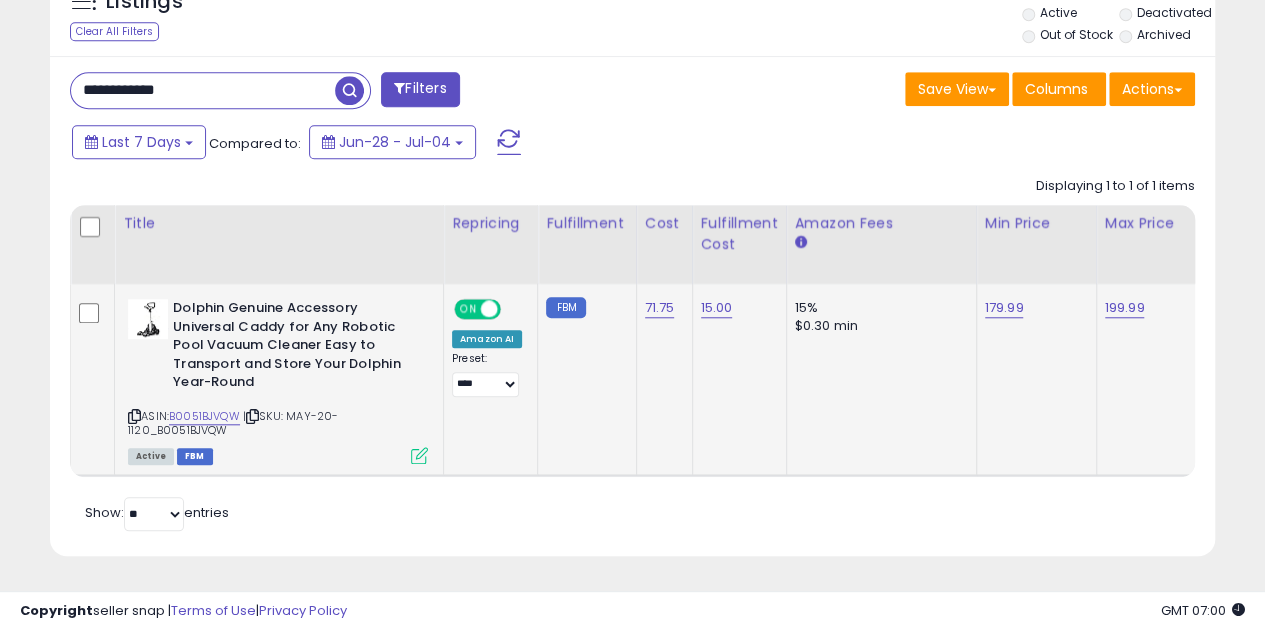 copy on "MAY-20-1120_B0051BJVQW" 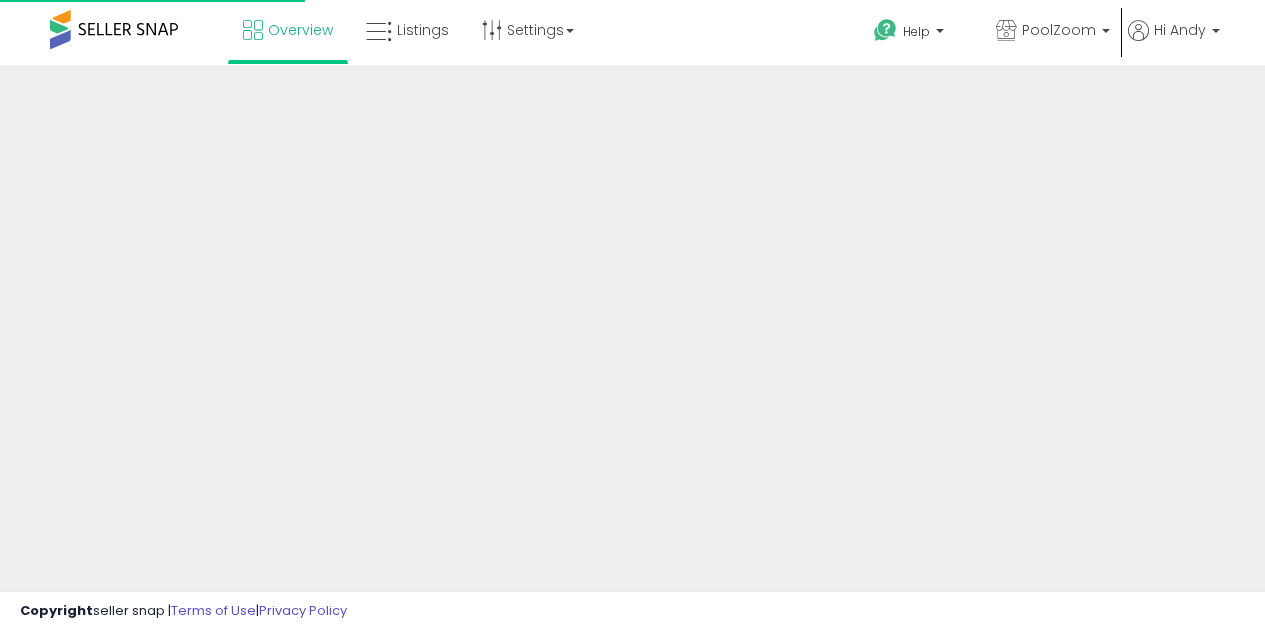 scroll, scrollTop: 0, scrollLeft: 0, axis: both 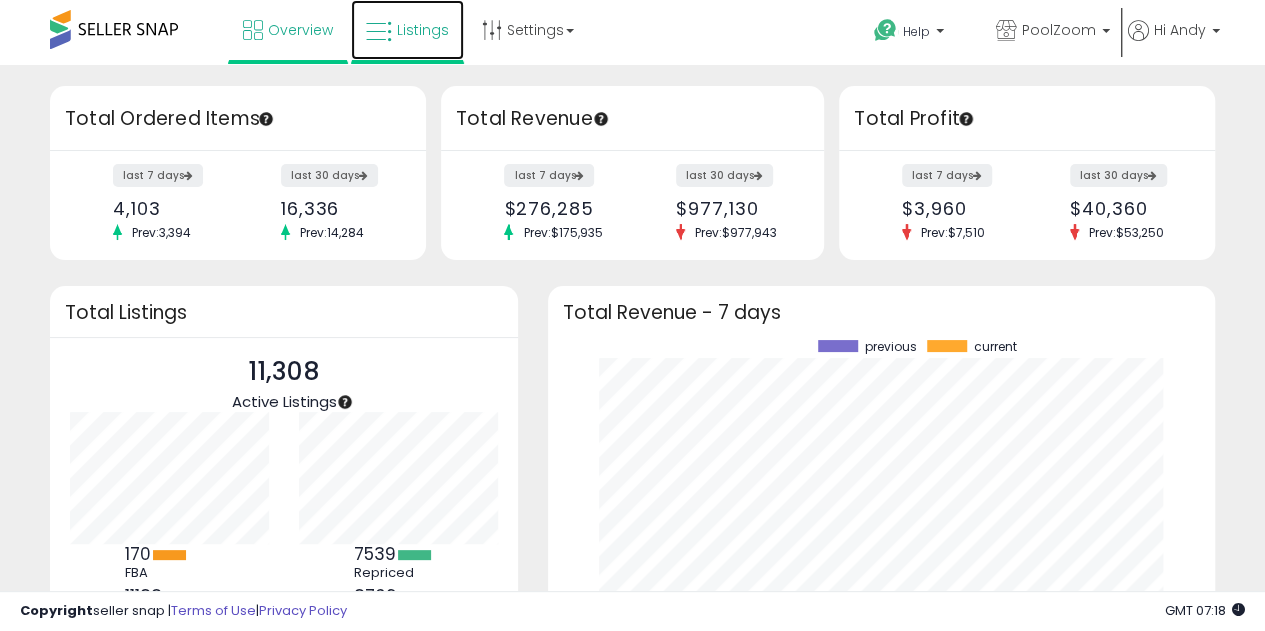 click on "Listings" at bounding box center [423, 30] 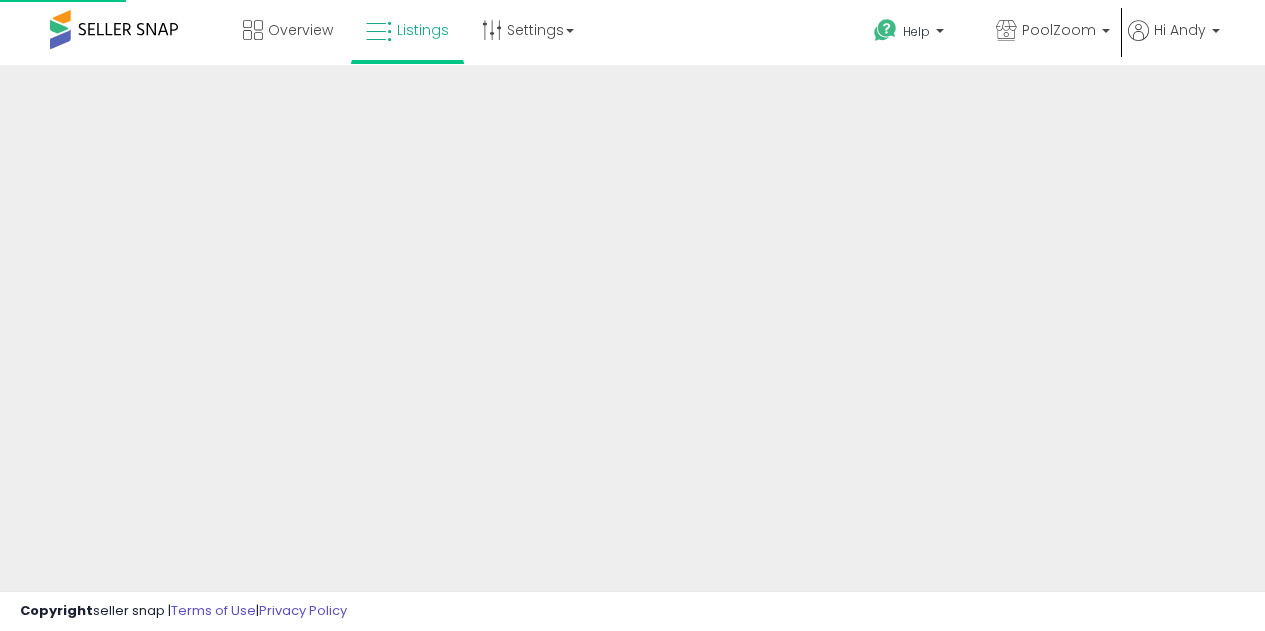 scroll, scrollTop: 0, scrollLeft: 0, axis: both 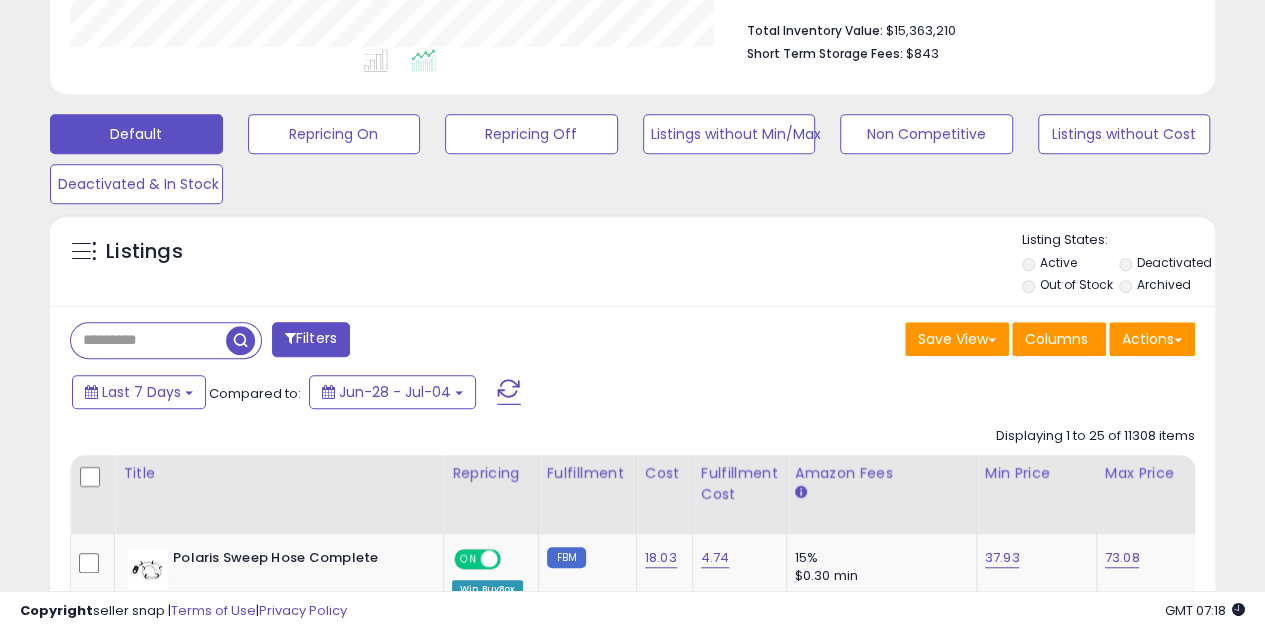 click at bounding box center [148, 340] 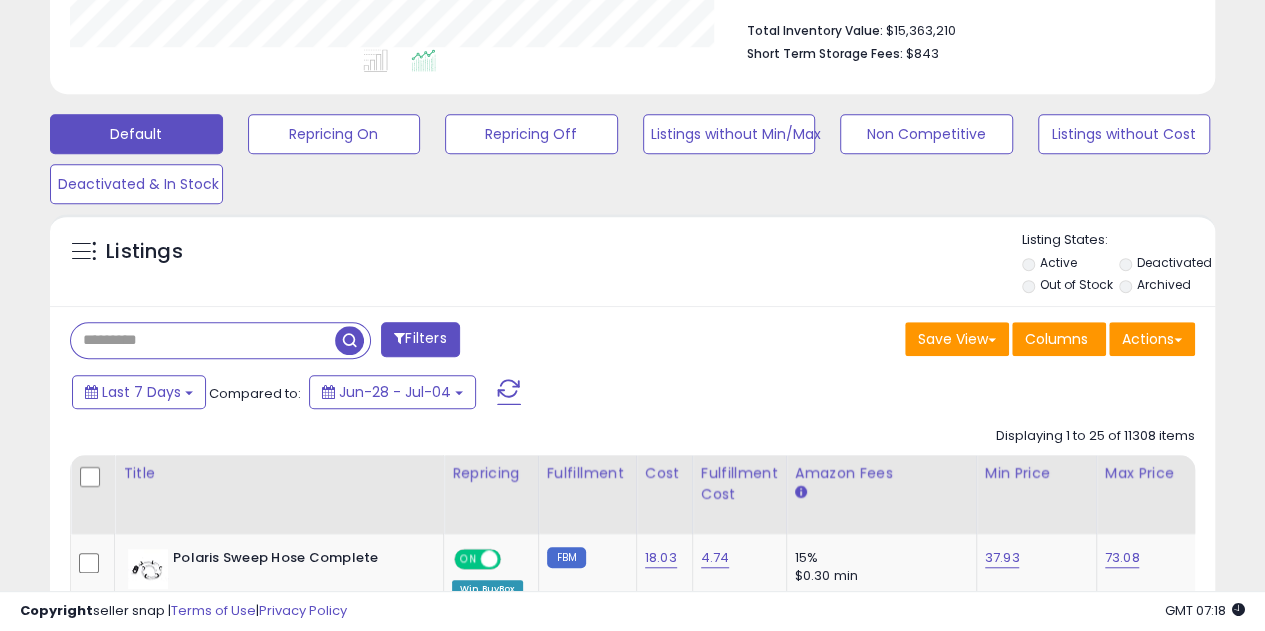 paste on "**********" 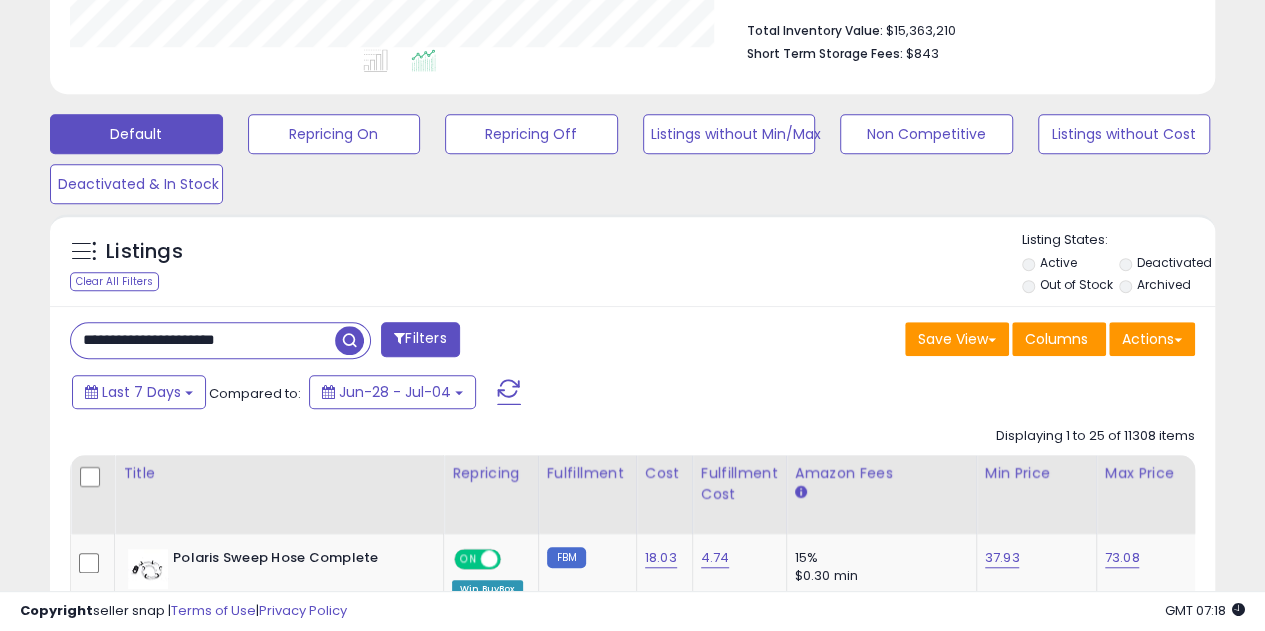 type on "**********" 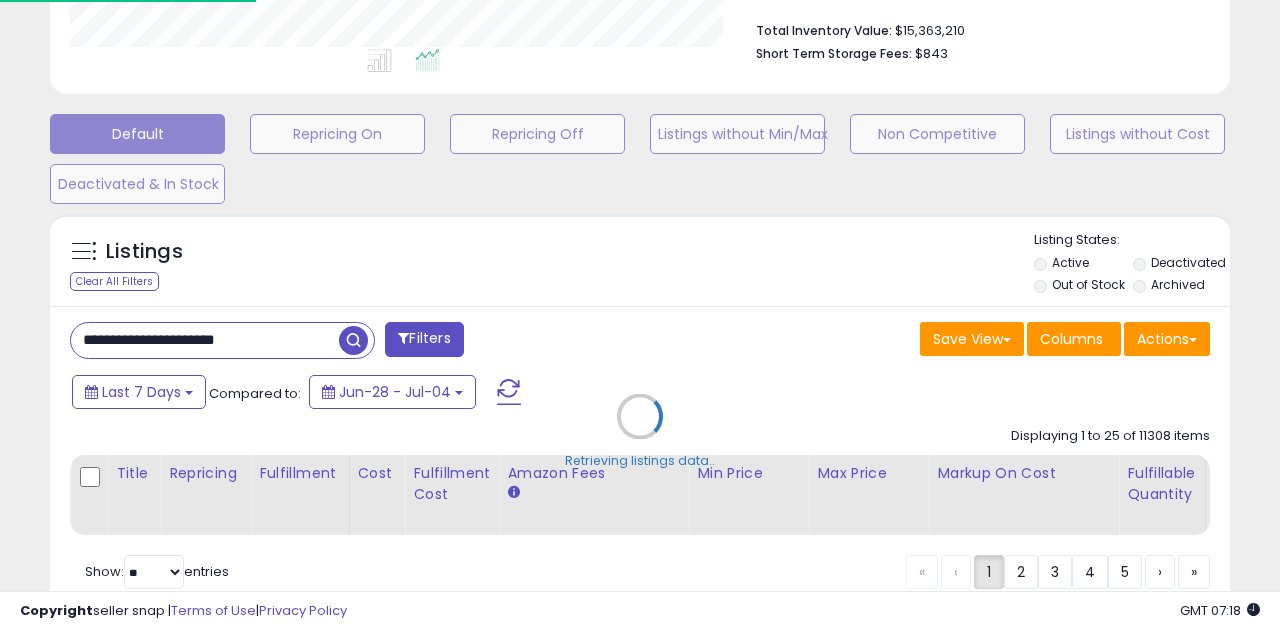 scroll, scrollTop: 999590, scrollLeft: 999317, axis: both 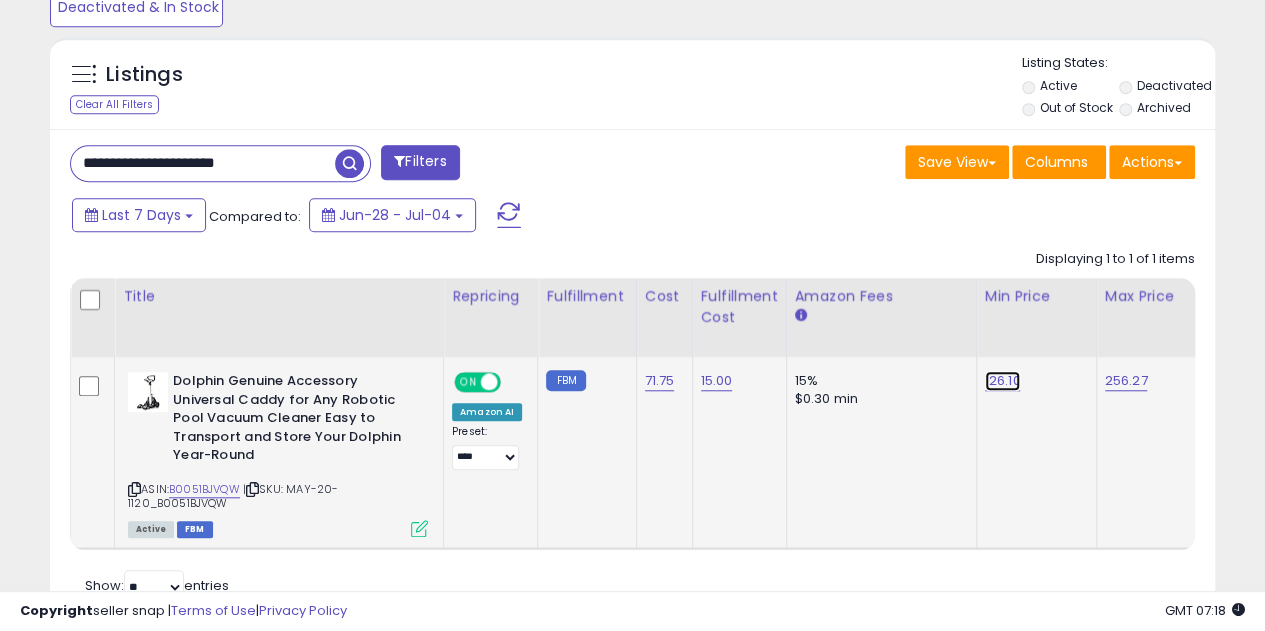 click on "126.10" at bounding box center [1003, 381] 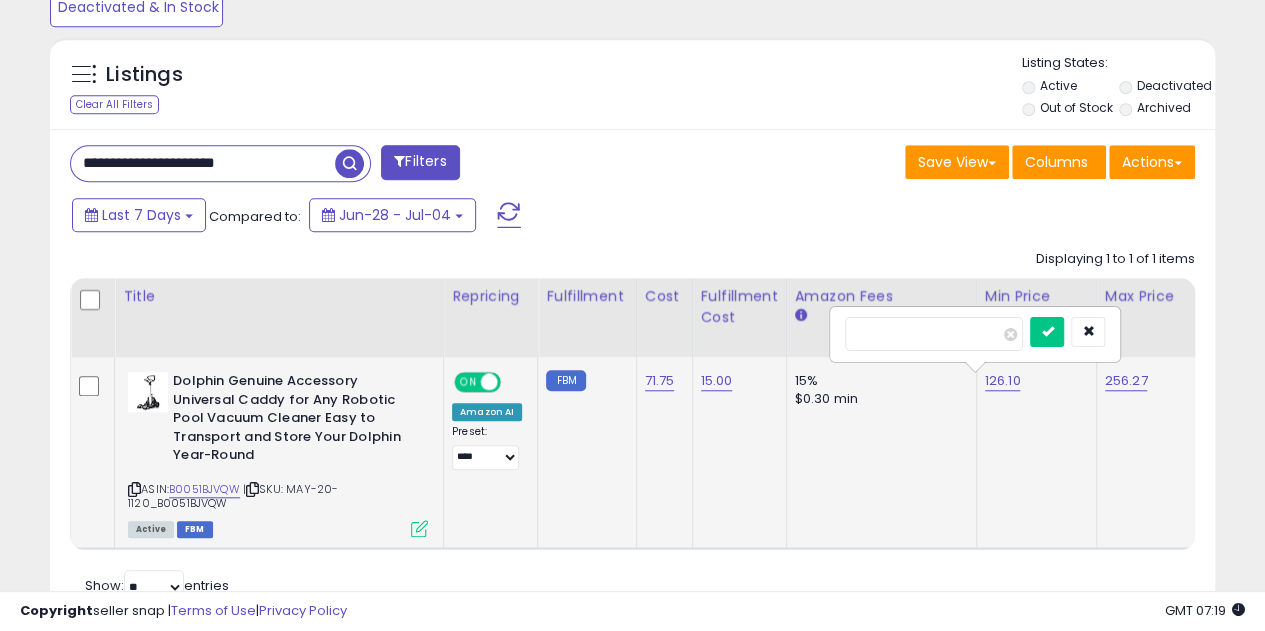 type on "******" 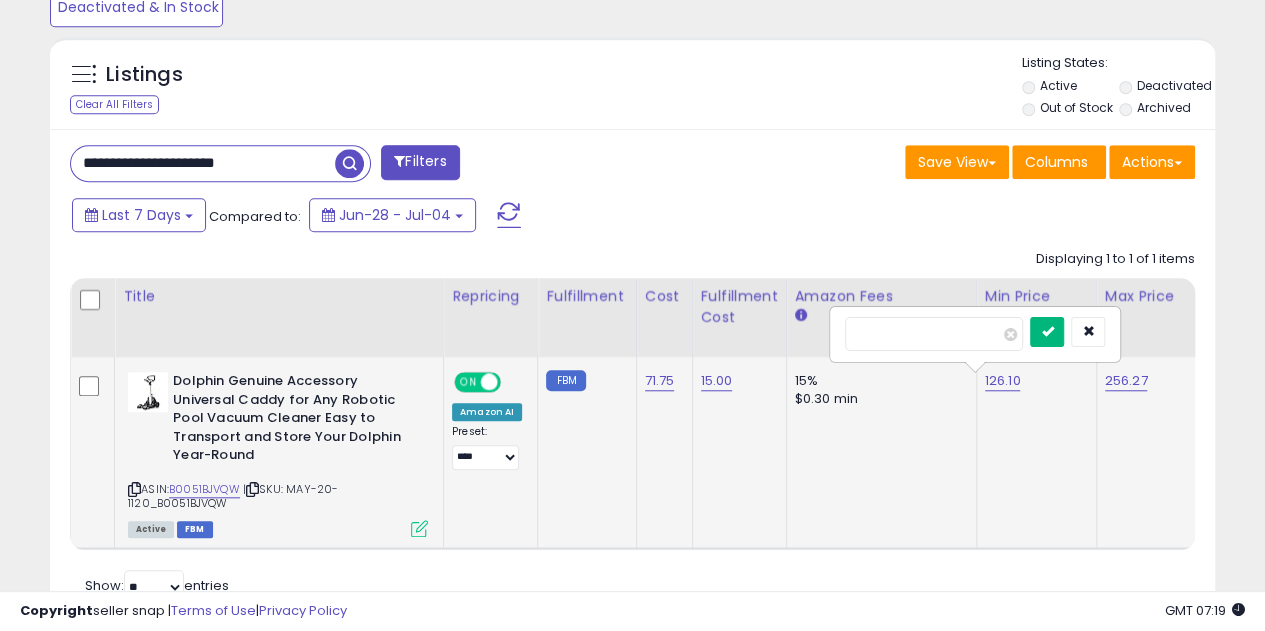 click at bounding box center [1047, 331] 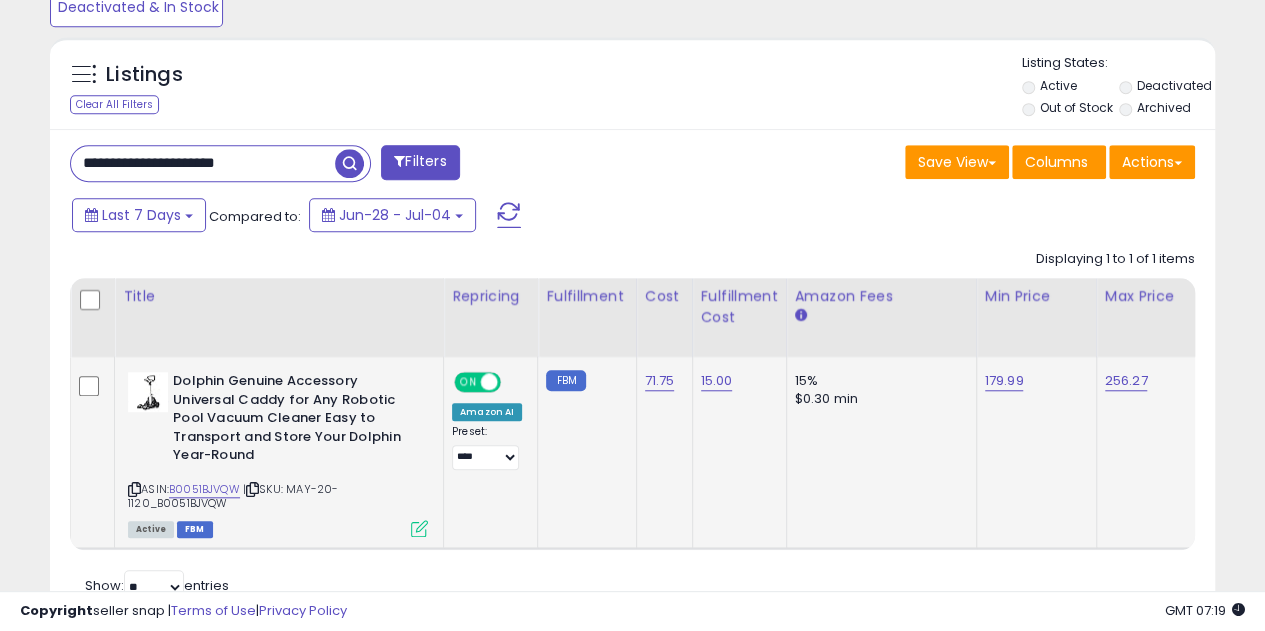 click on "256.27" at bounding box center (1126, 381) 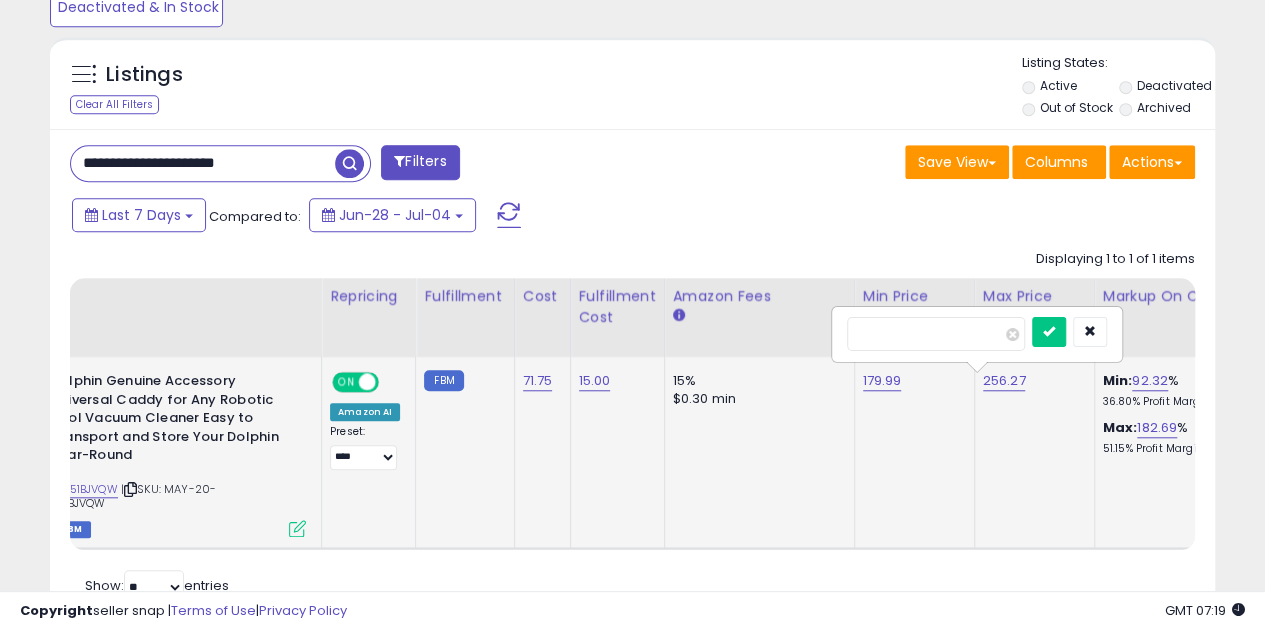 type on "******" 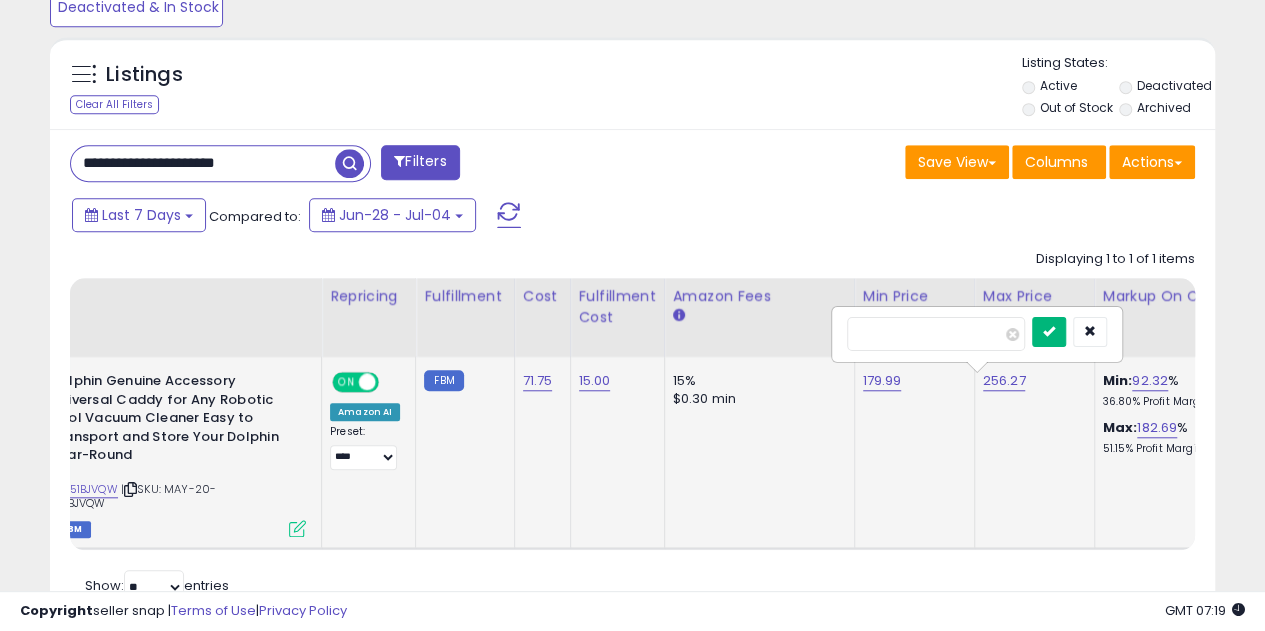 click at bounding box center [1049, 332] 